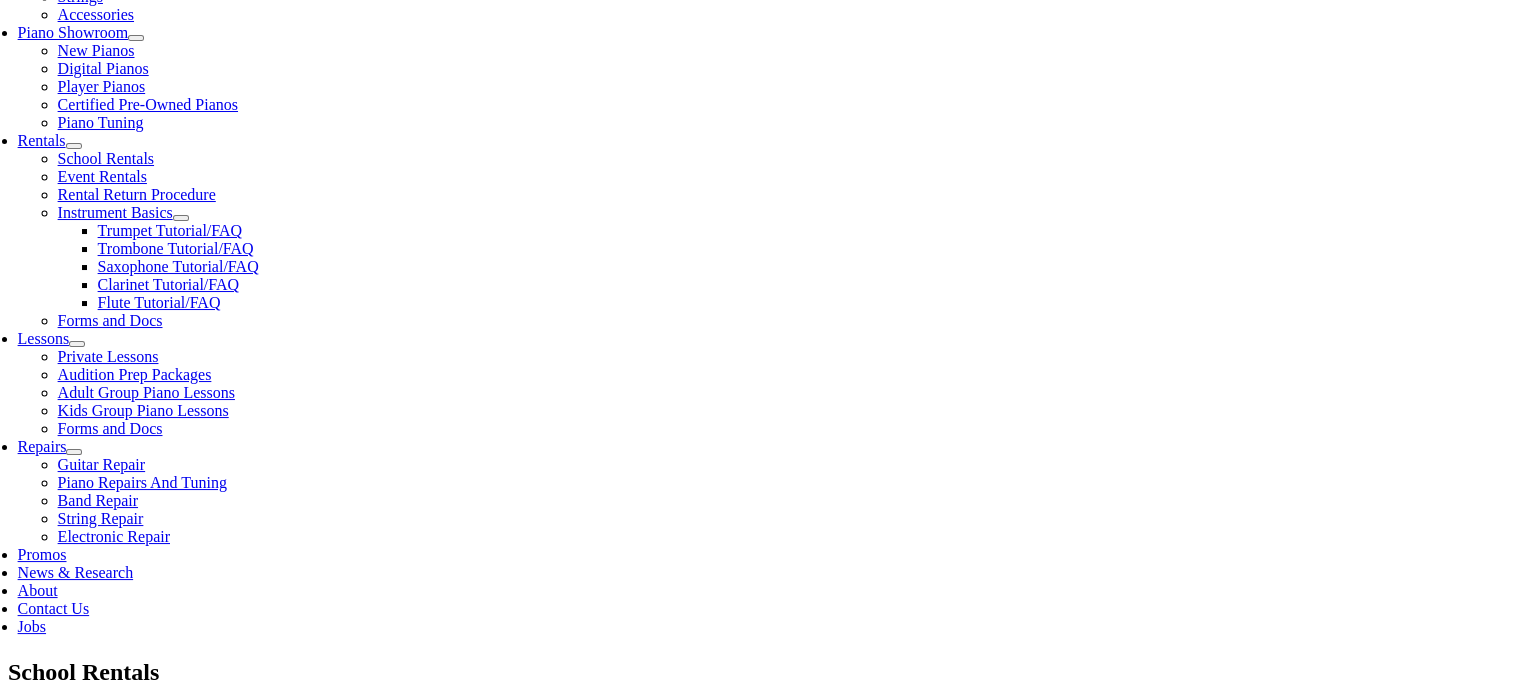 scroll, scrollTop: 0, scrollLeft: 0, axis: both 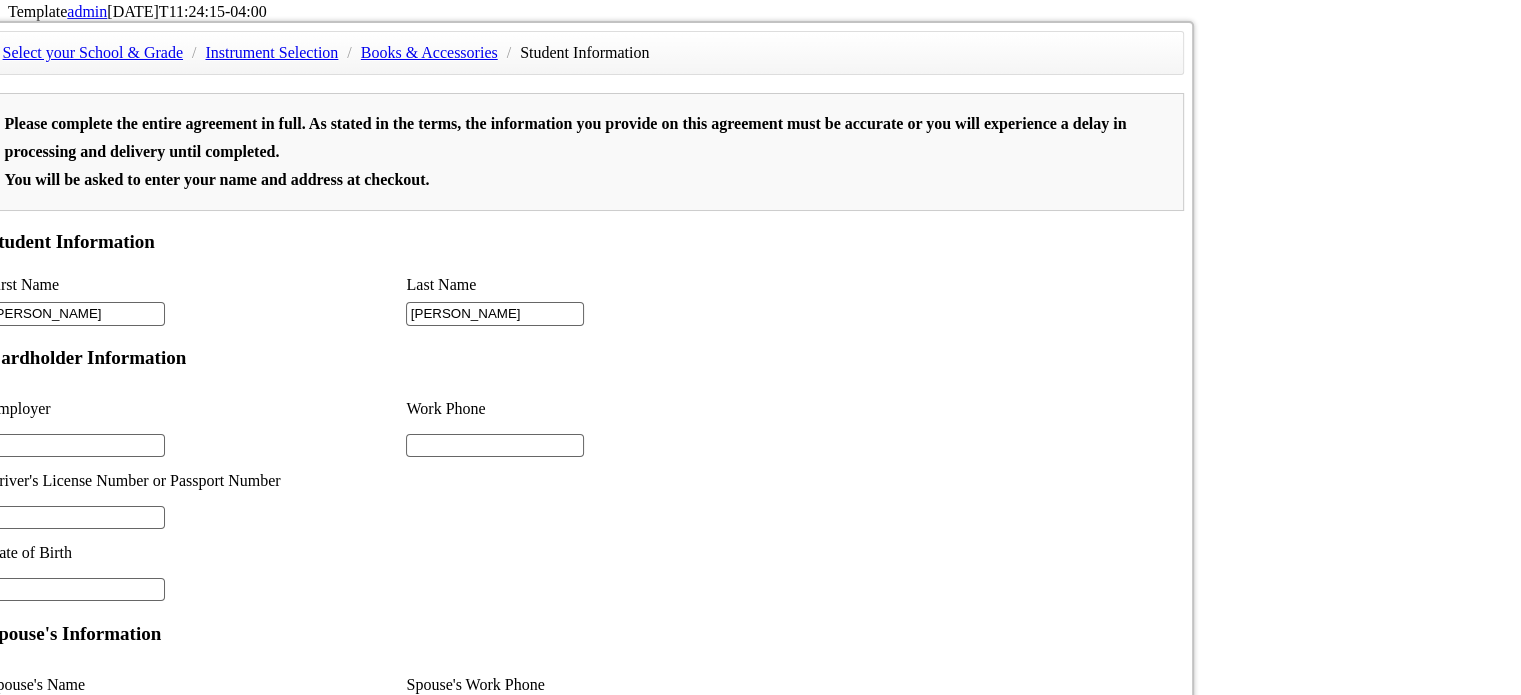 type on "2" 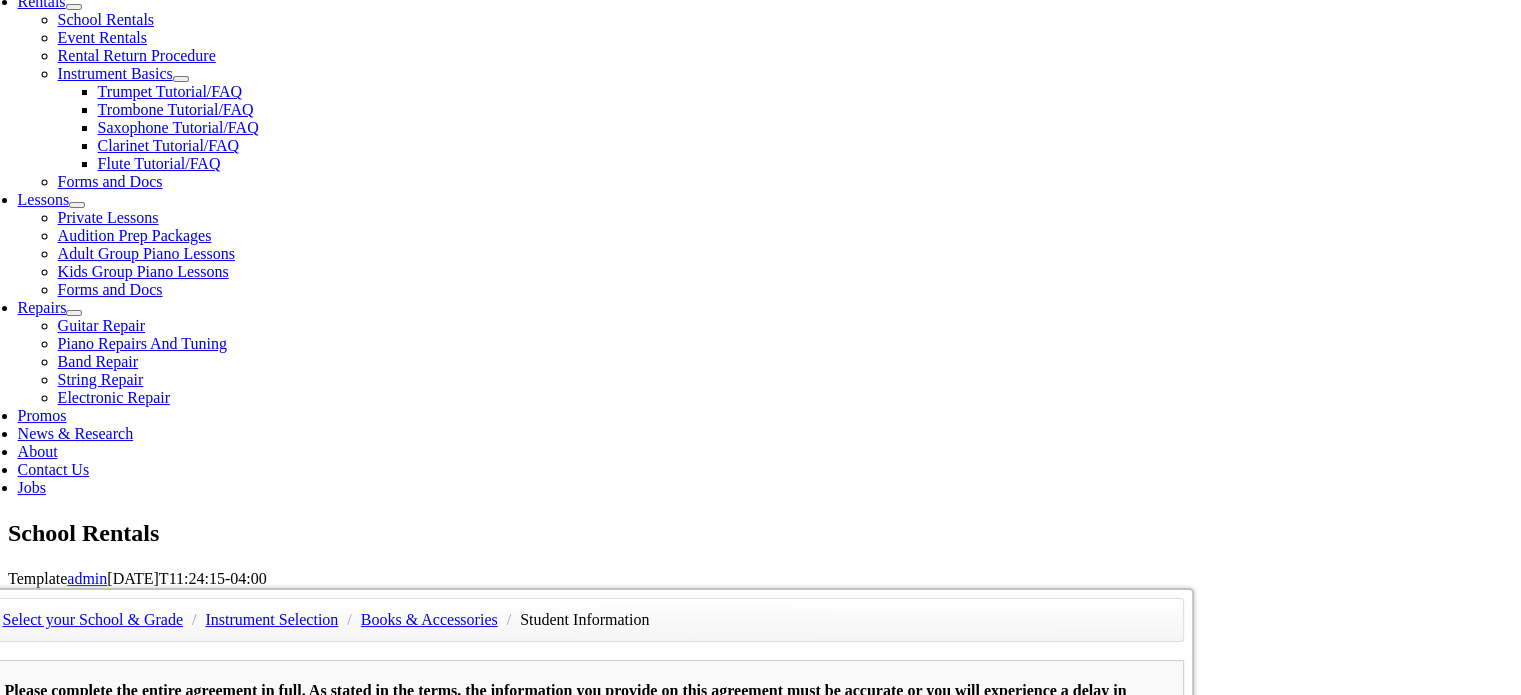 scroll, scrollTop: 728, scrollLeft: 0, axis: vertical 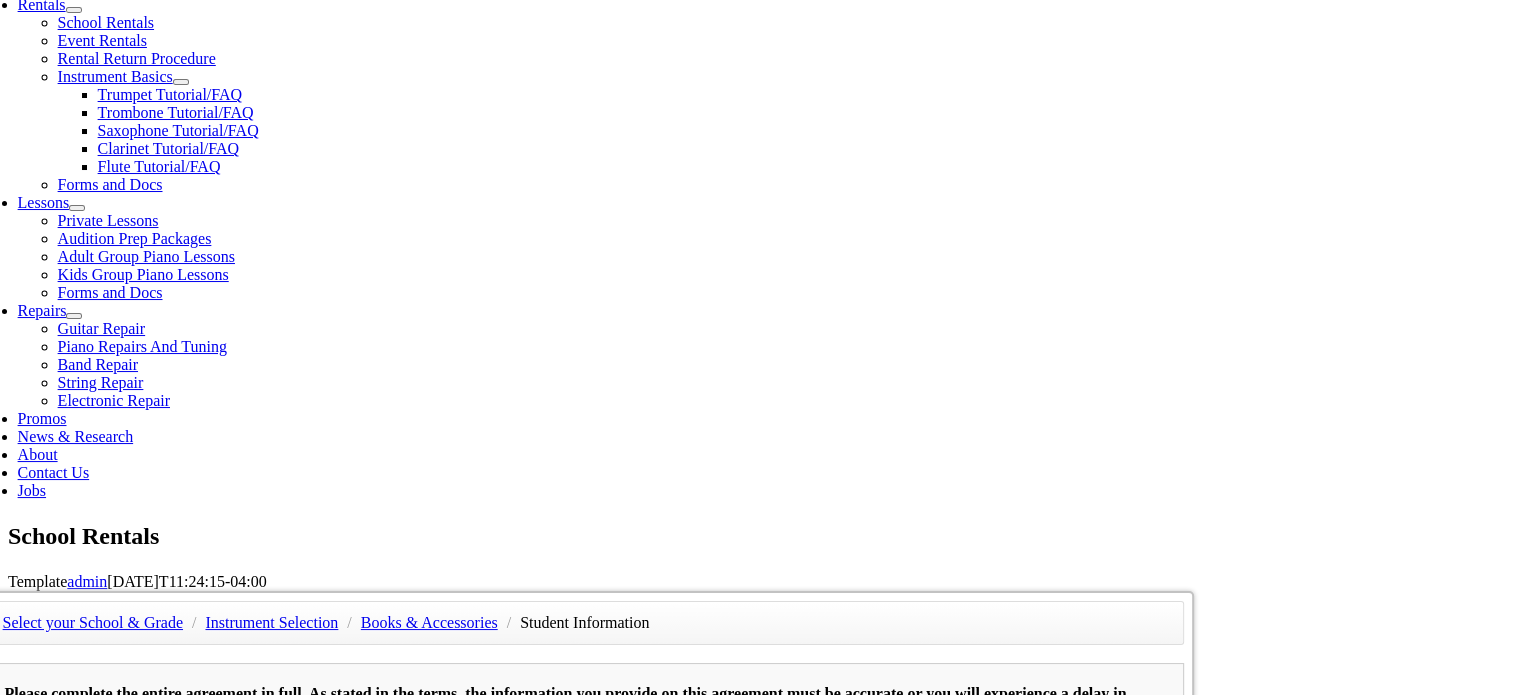 click at bounding box center (77, 1016) 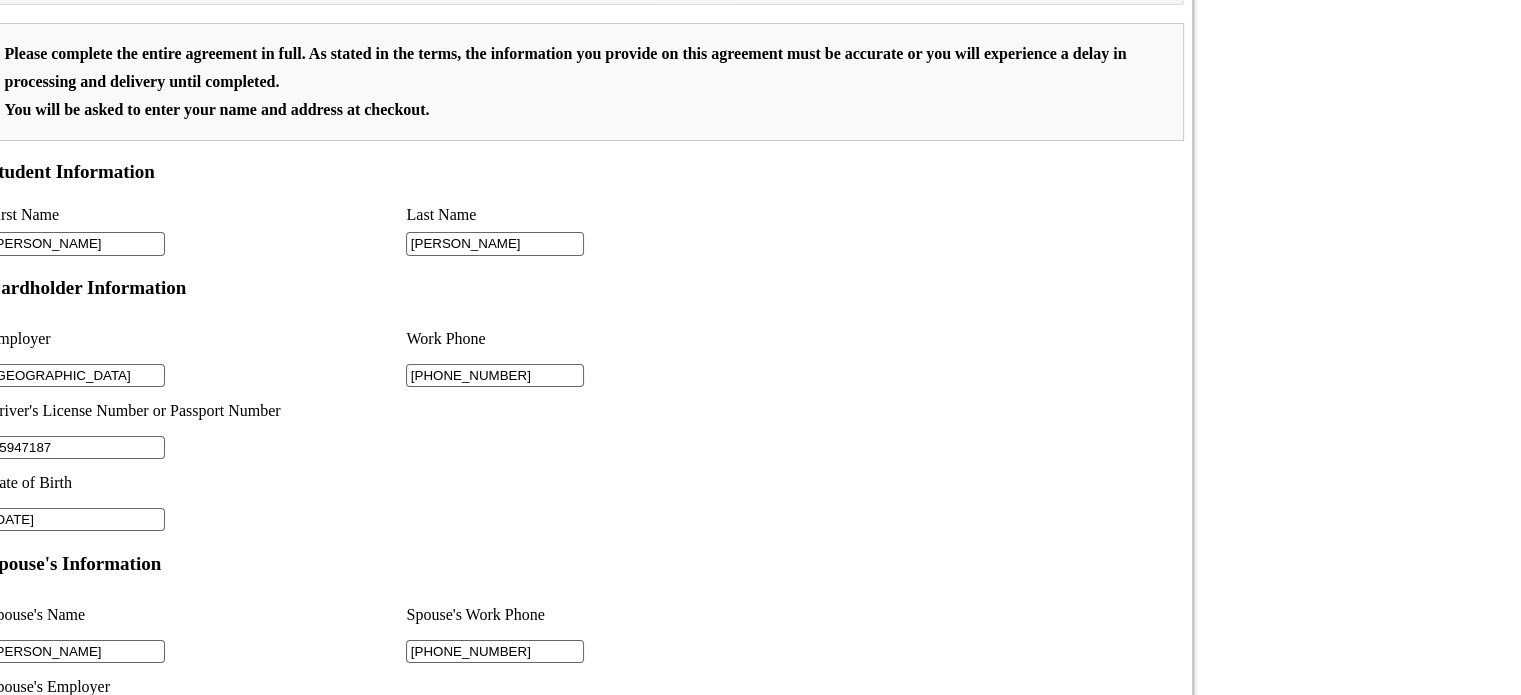 scroll, scrollTop: 1360, scrollLeft: 0, axis: vertical 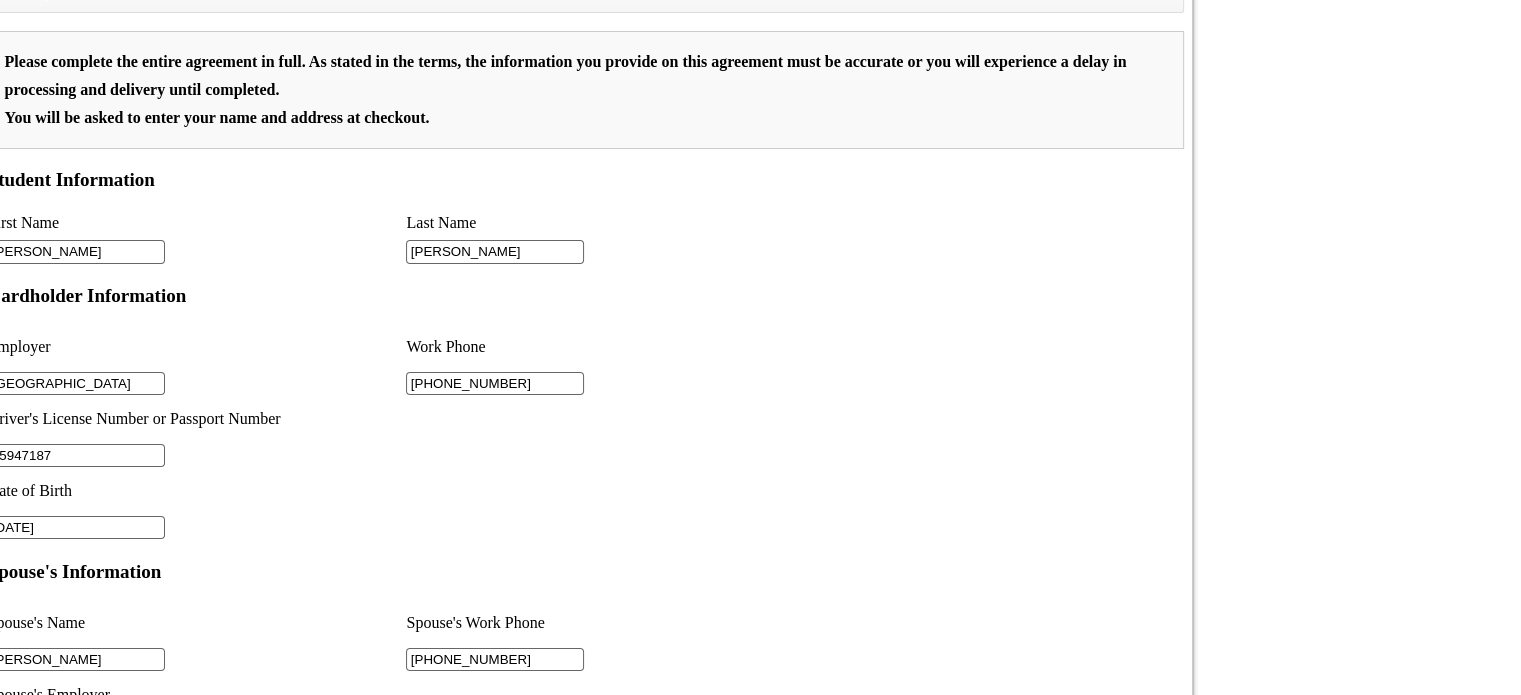 click on "Download" at bounding box center [1093, 872] 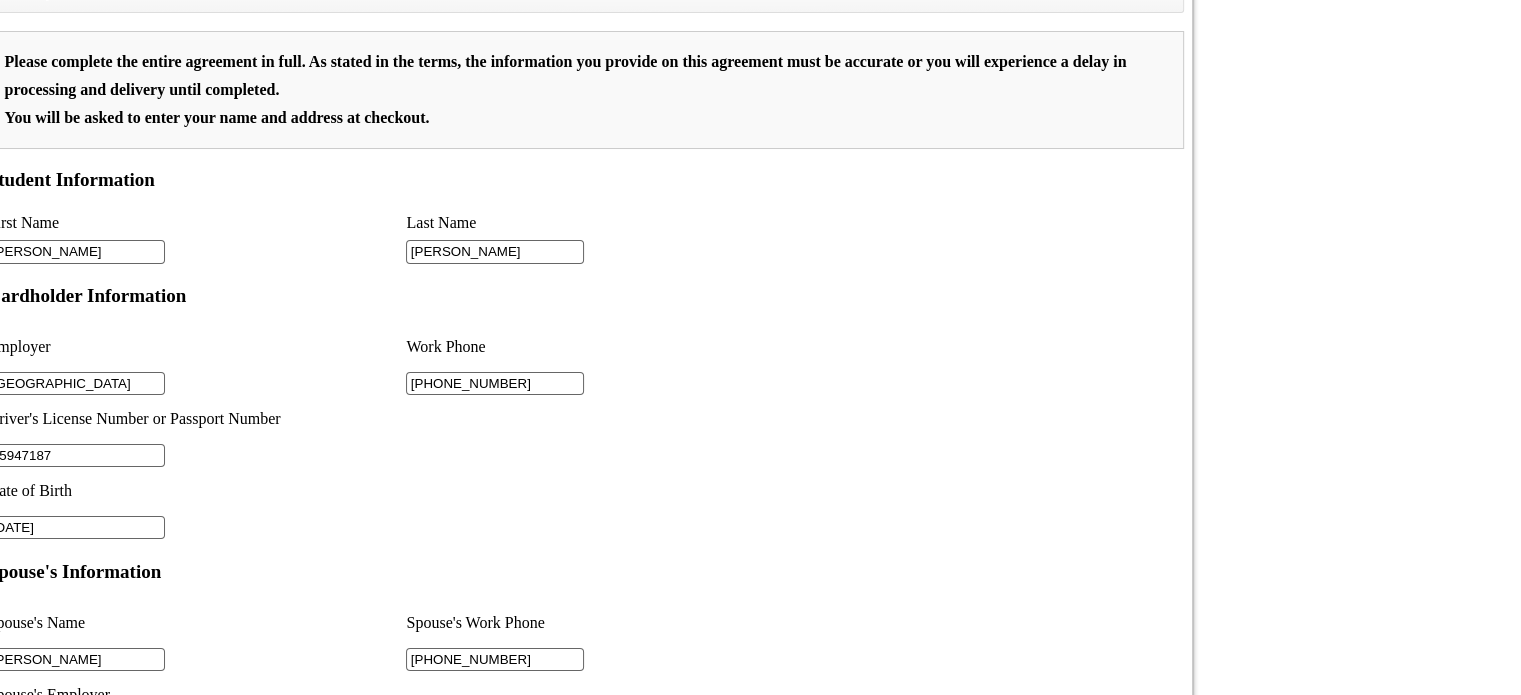 scroll, scrollTop: 360, scrollLeft: 0, axis: vertical 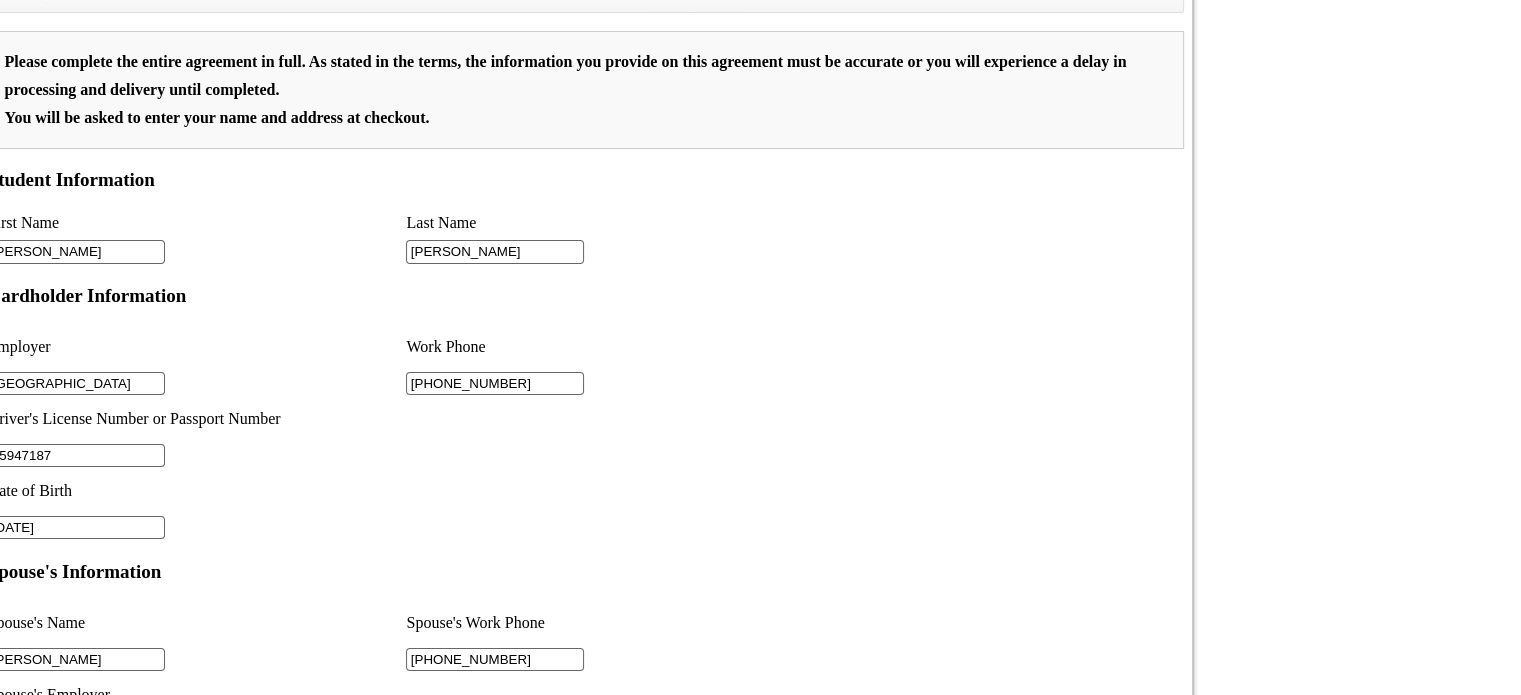 drag, startPoint x: 886, startPoint y: 1051, endPoint x: 1075, endPoint y: 1179, distance: 228.2652 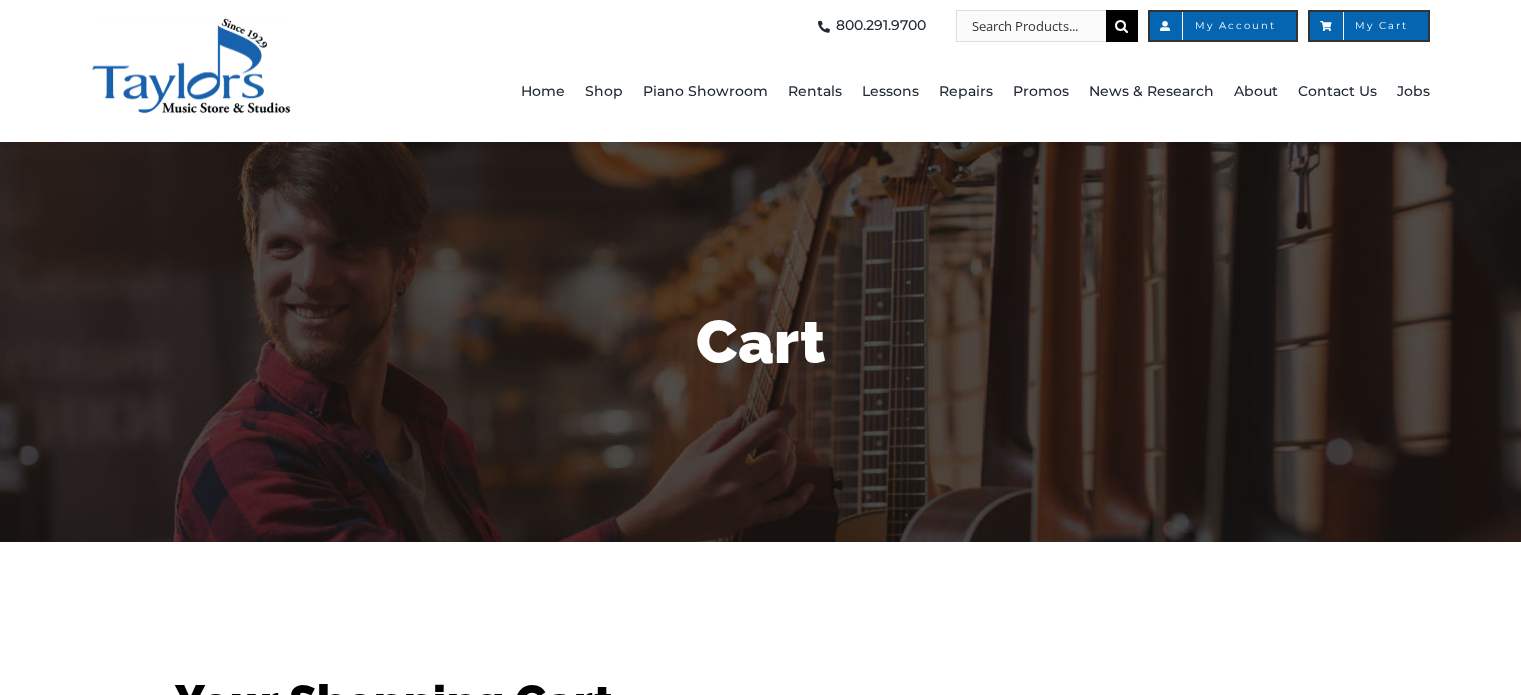 scroll, scrollTop: 0, scrollLeft: 0, axis: both 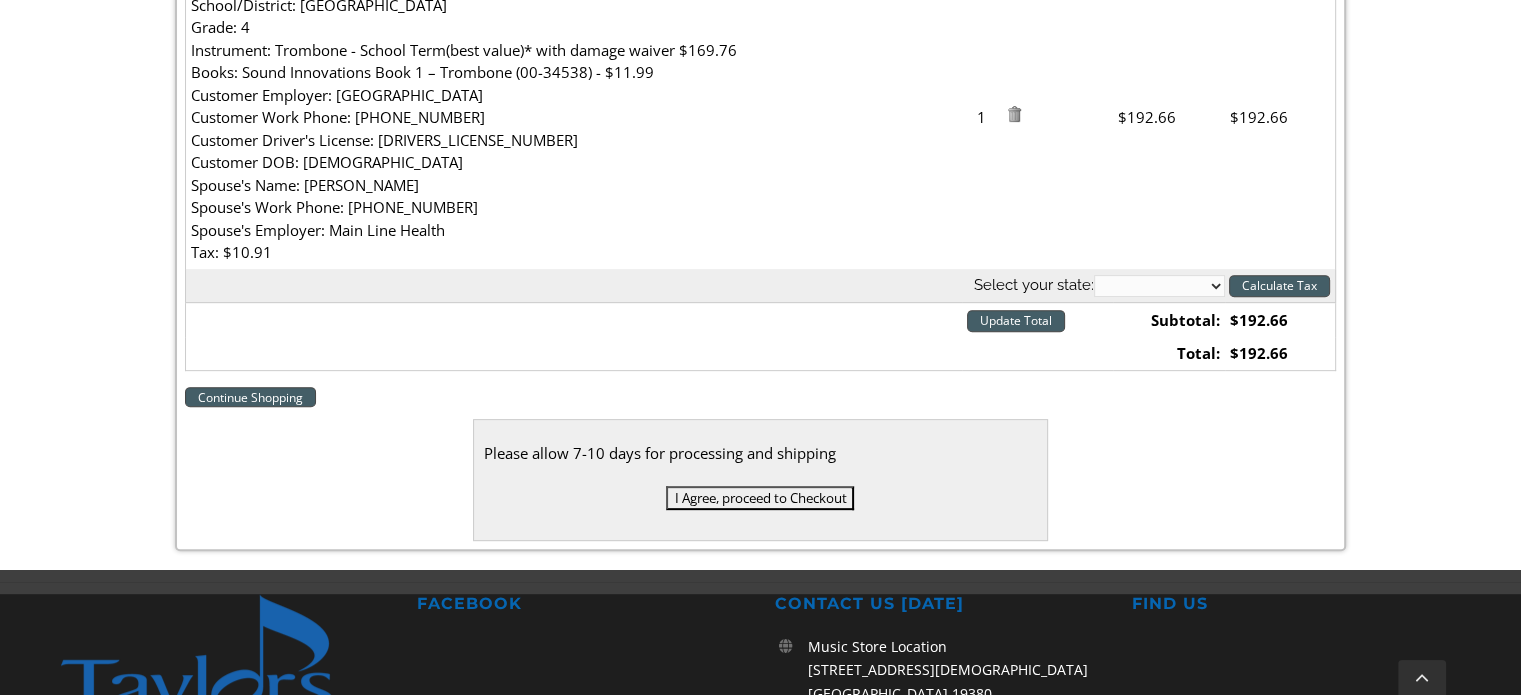 click on "Alabama Alaska  Arizona Arkansas California  Colorado Connecticut Delaware D. C. Florida Georgia  Hawaii Idaho Illinois Indiana Iowa Kansas Kentucky Louisiana Maine Maryland Massachusetts Michigan Minnesota Mississippi Missouri Montana Nebraska Nevada New Hampshire New Jersey New Mexico New York North Carolina North Dakota Ohio Oklahoma Oregon Pennsylvania Rhode Island South Carolina South Dakota Tennessee Texas Utah Vermont Virginia Washington West Virginia Wisconsin Wyoming Armed Forces (AA) Armed Forces (AE) Armed Forces (AP)" at bounding box center (1159, 286) 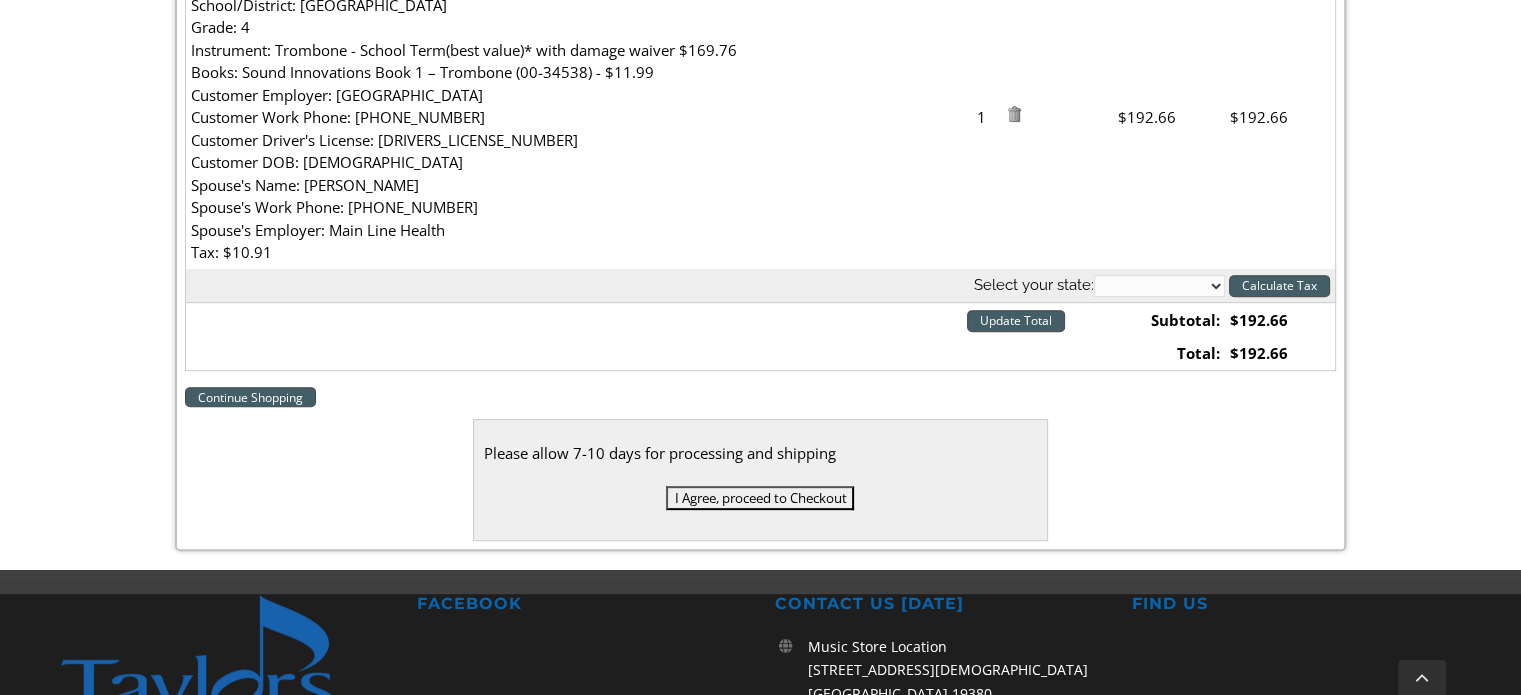 select on "PA" 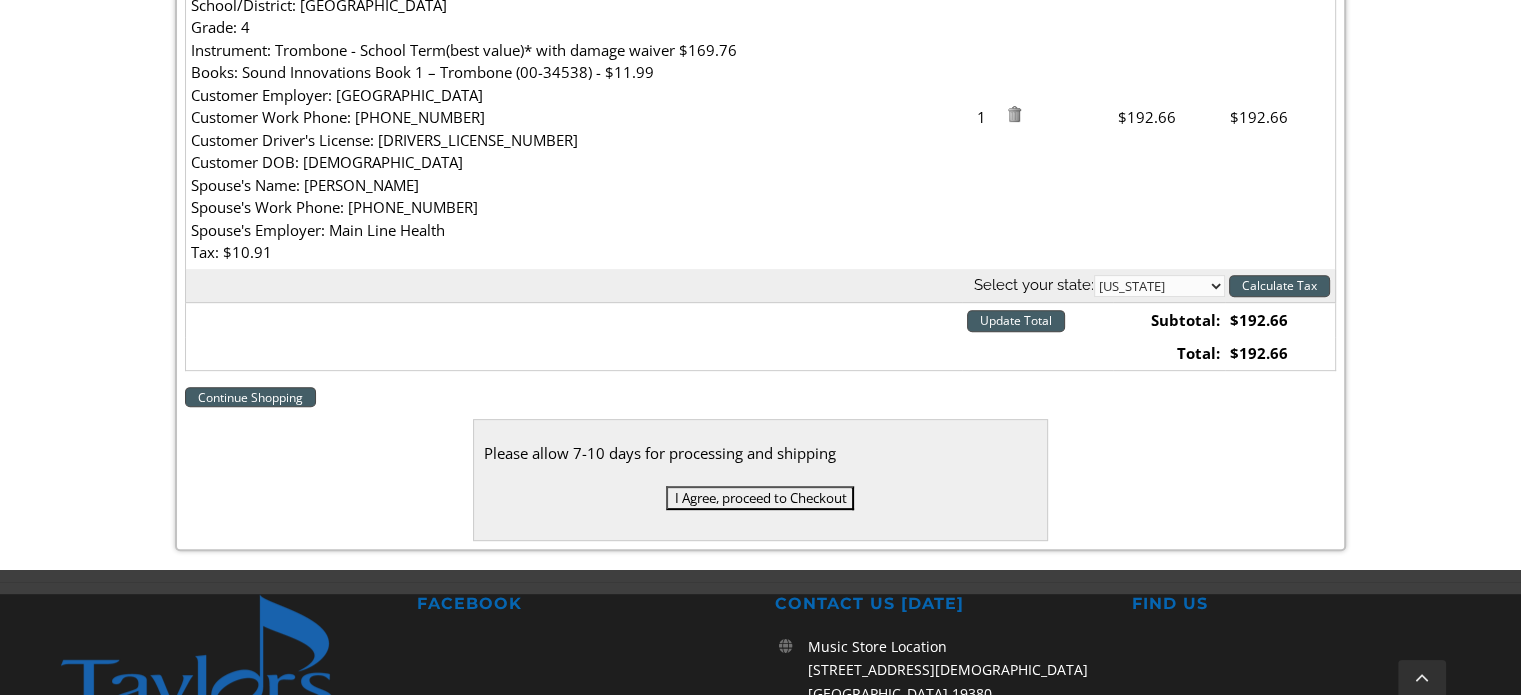 click on "Alabama Alaska  Arizona Arkansas California  Colorado Connecticut Delaware D. C. Florida Georgia  Hawaii Idaho Illinois Indiana Iowa Kansas Kentucky Louisiana Maine Maryland Massachusetts Michigan Minnesota Mississippi Missouri Montana Nebraska Nevada New Hampshire New Jersey New Mexico New York North Carolina North Dakota Ohio Oklahoma Oregon Pennsylvania Rhode Island South Carolina South Dakota Tennessee Texas Utah Vermont Virginia Washington West Virginia Wisconsin Wyoming Armed Forces (AA) Armed Forces (AE) Armed Forces (AP)" at bounding box center (1159, 286) 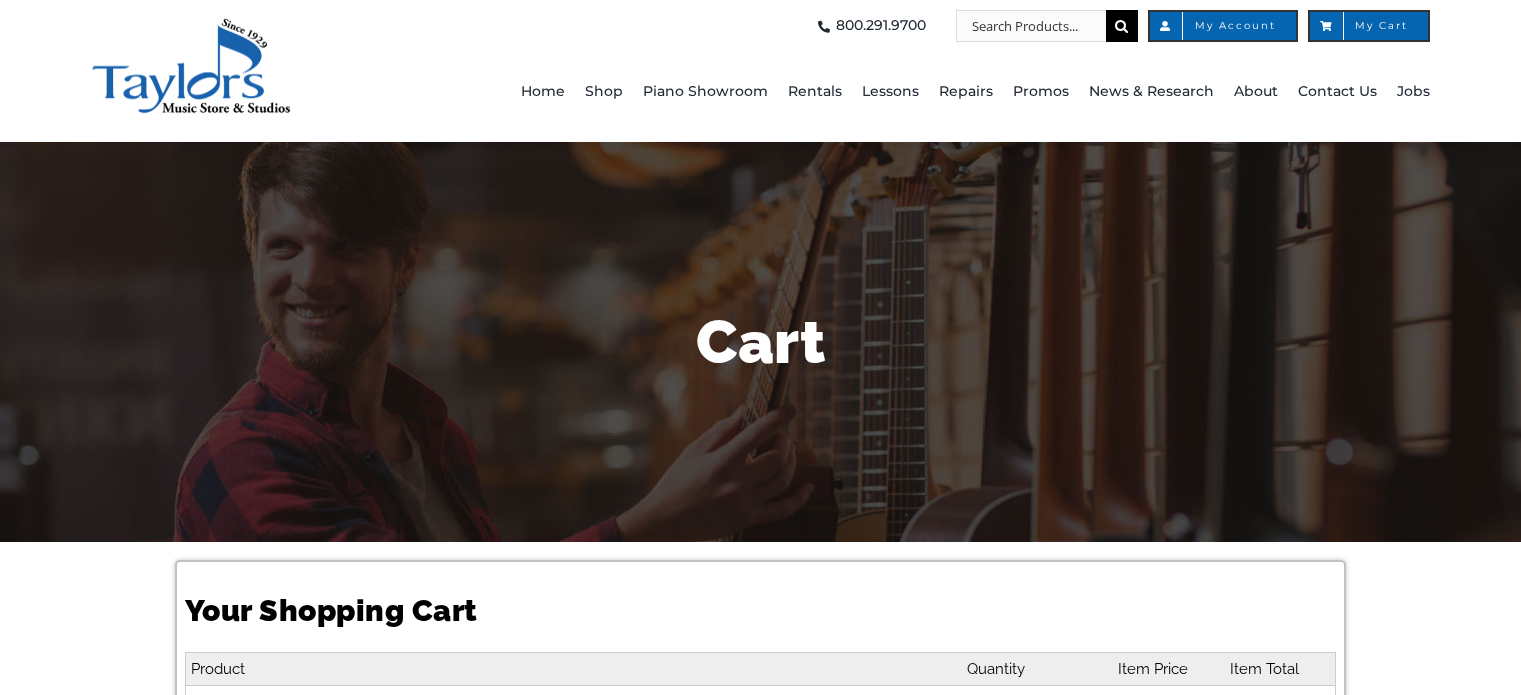 select on "PA" 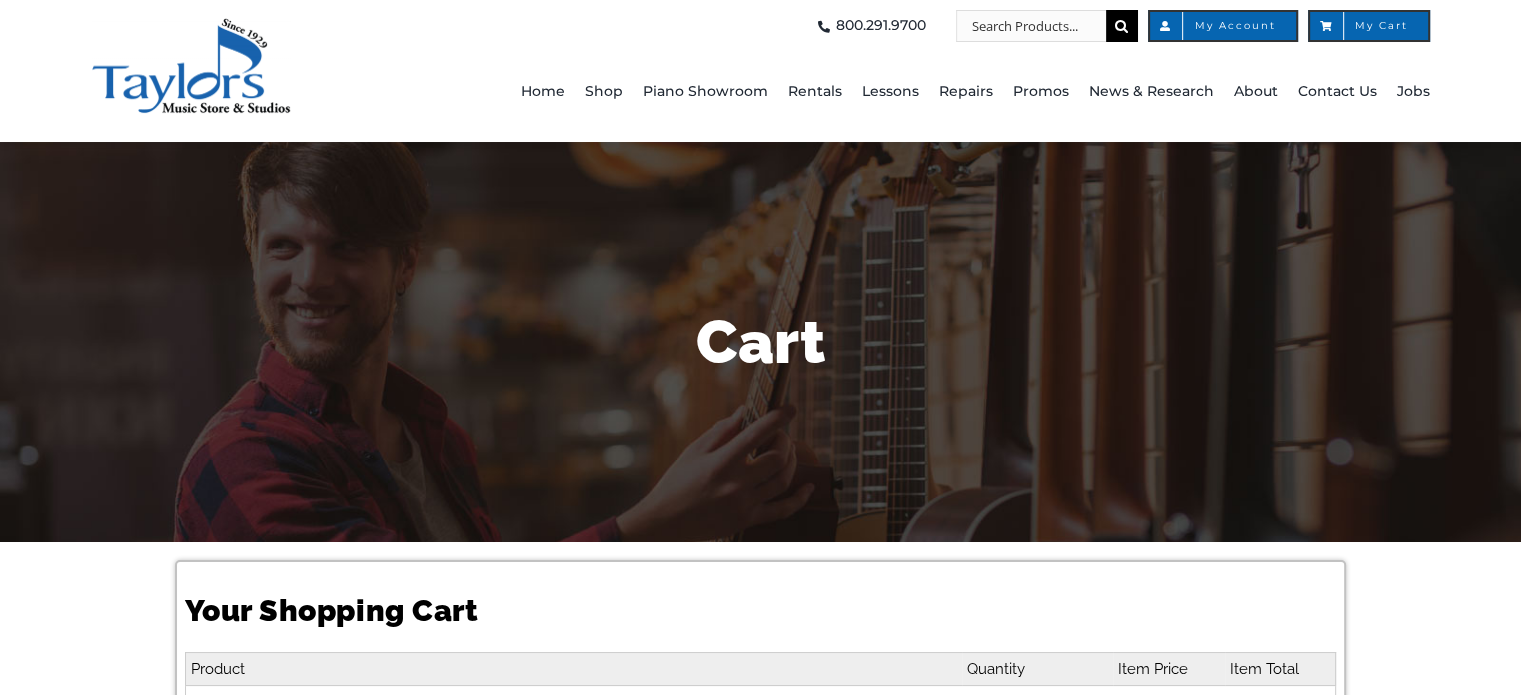 scroll, scrollTop: 0, scrollLeft: 0, axis: both 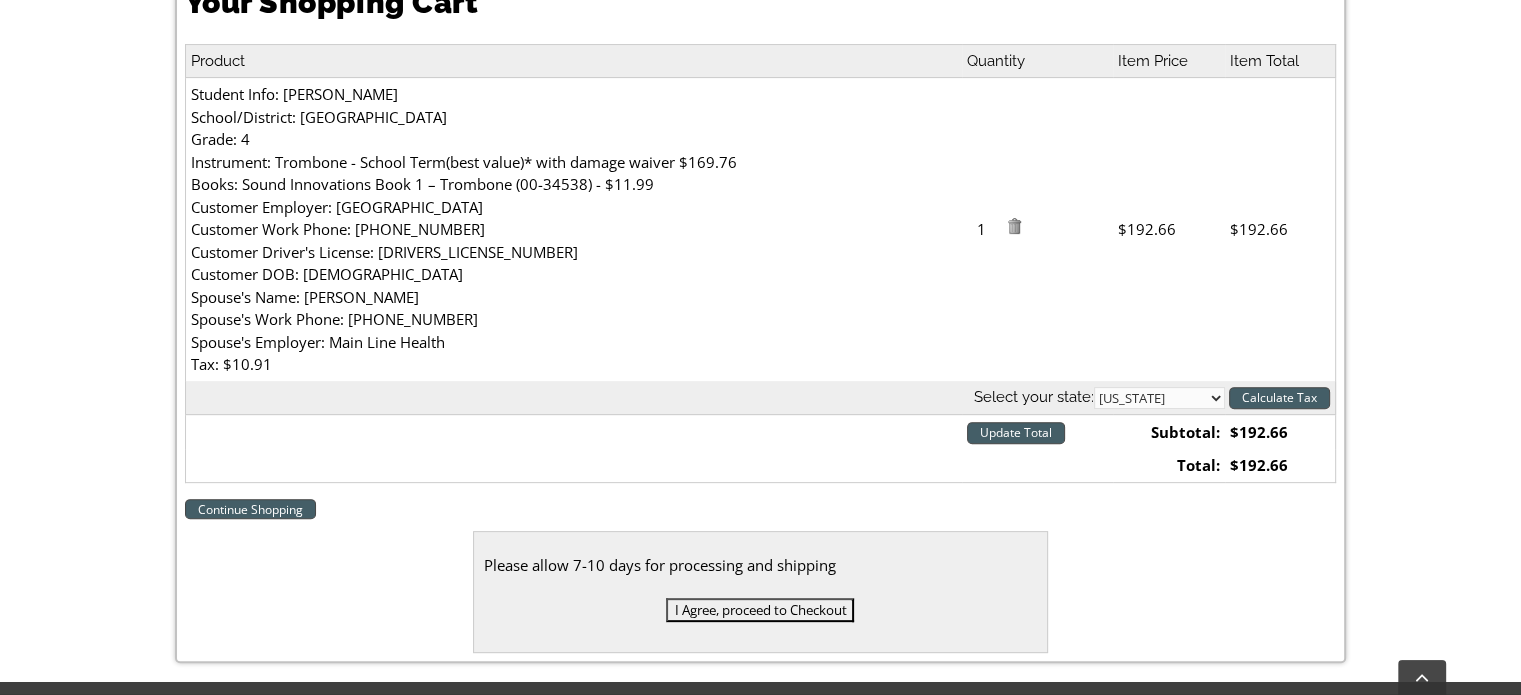 click on "Update Total" at bounding box center [1016, 433] 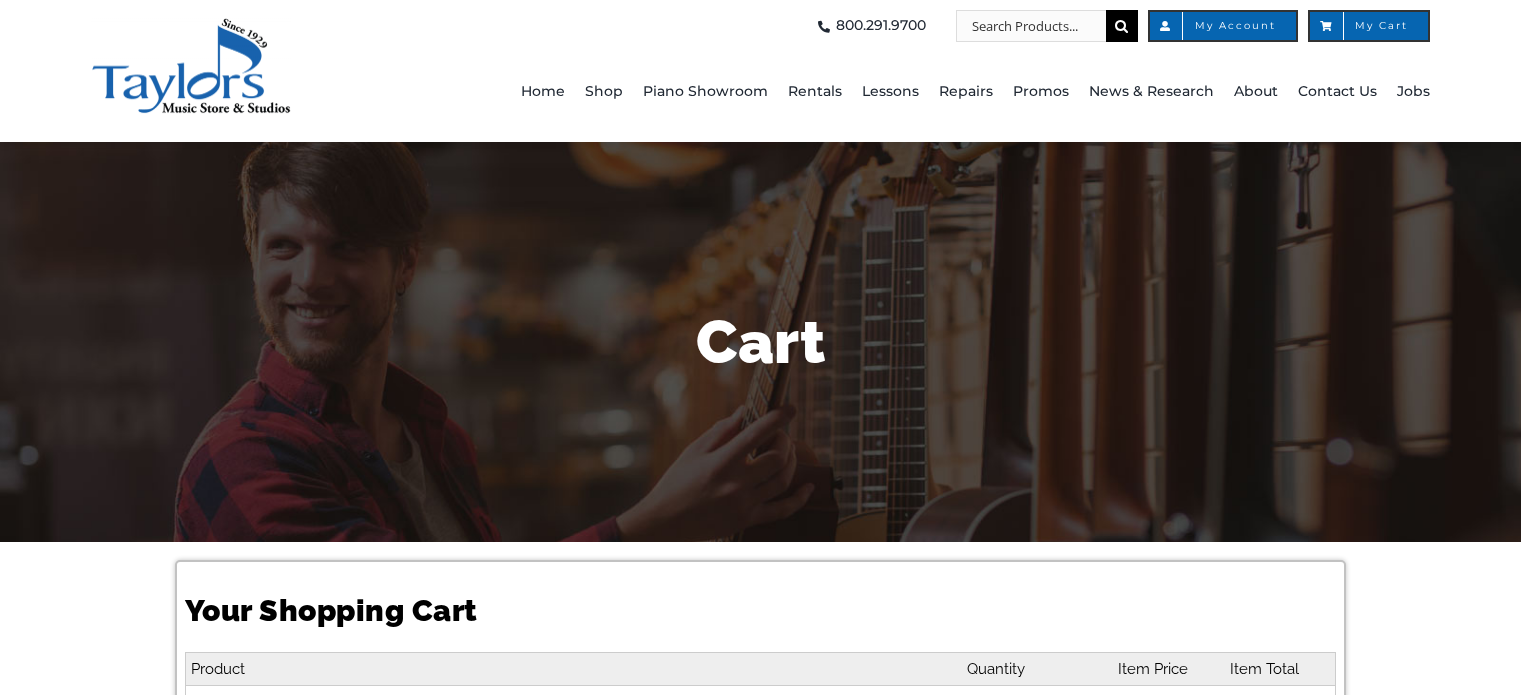 select on "PA" 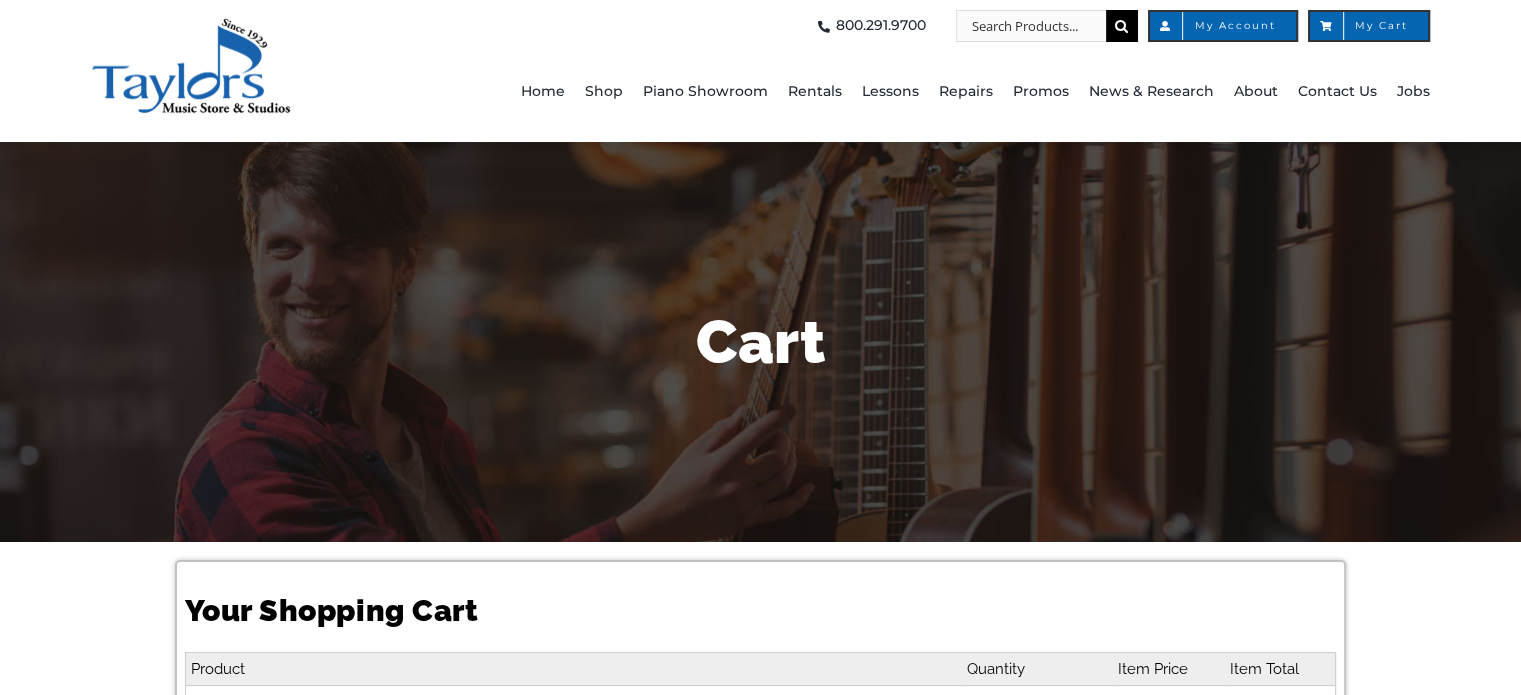 scroll, scrollTop: 0, scrollLeft: 0, axis: both 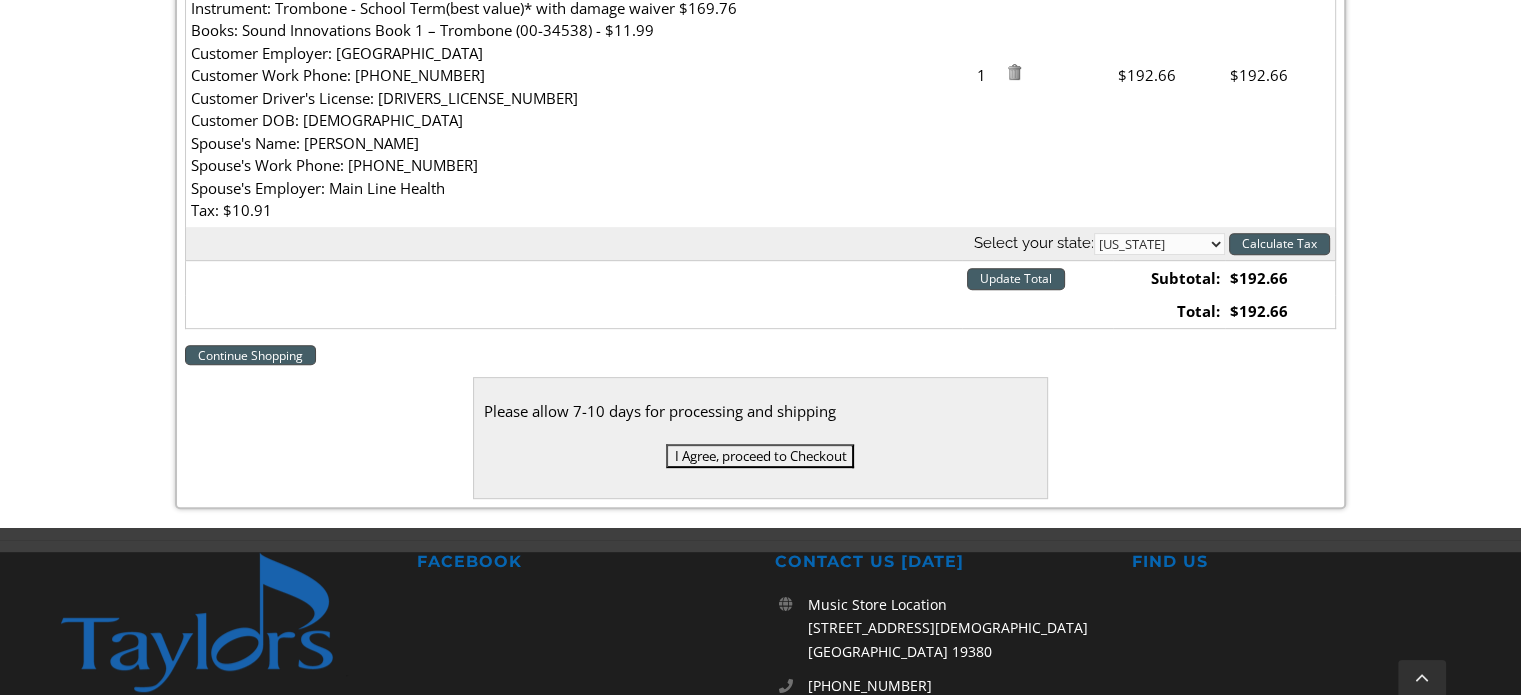 click on "I Agree, proceed to Checkout" at bounding box center (760, 456) 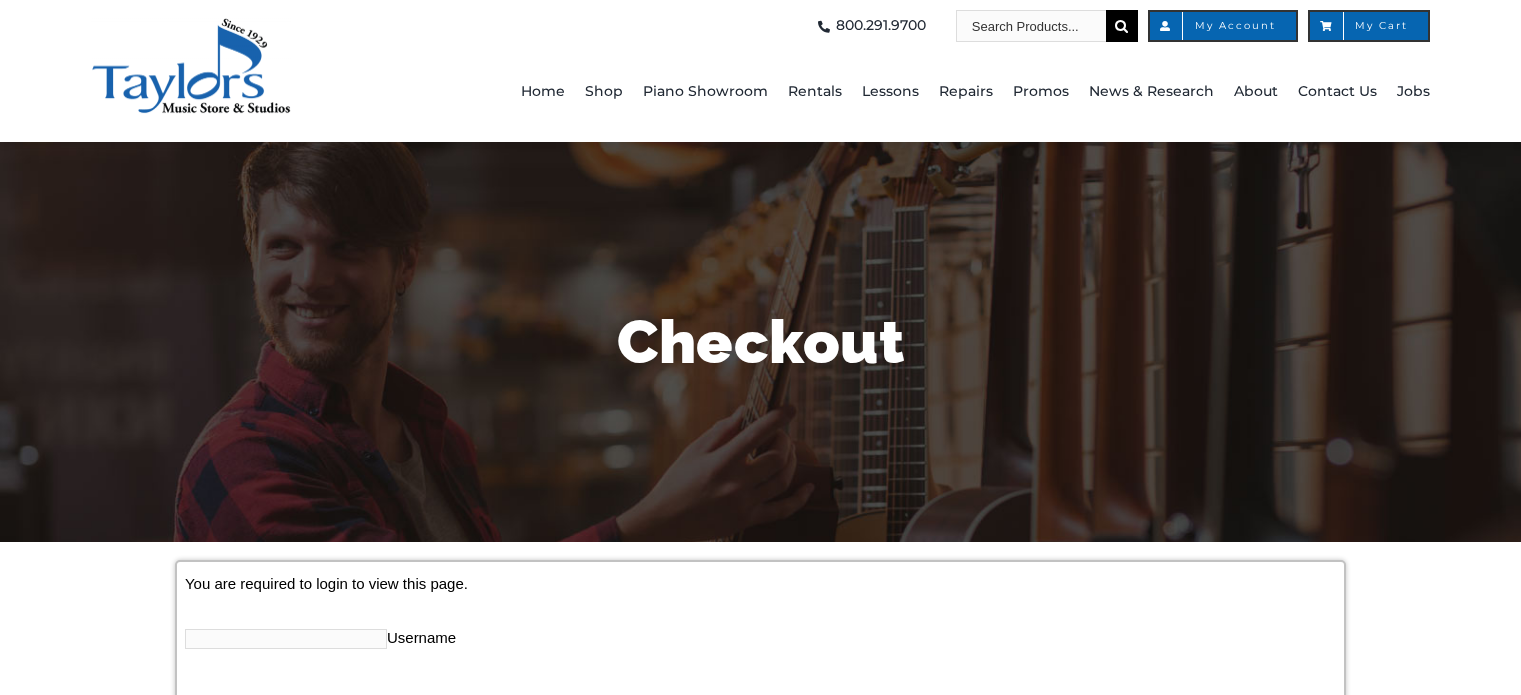 scroll, scrollTop: 0, scrollLeft: 0, axis: both 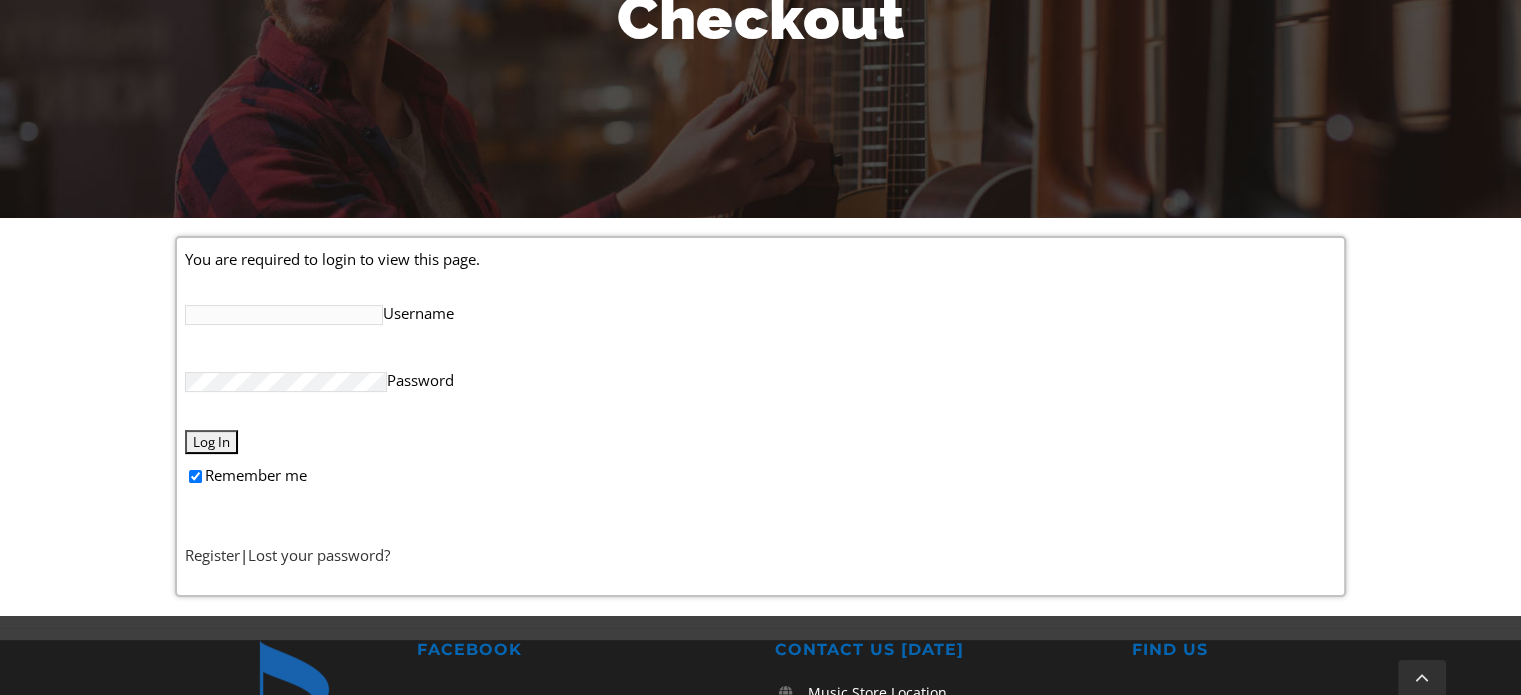 click on "Username" at bounding box center (760, 312) 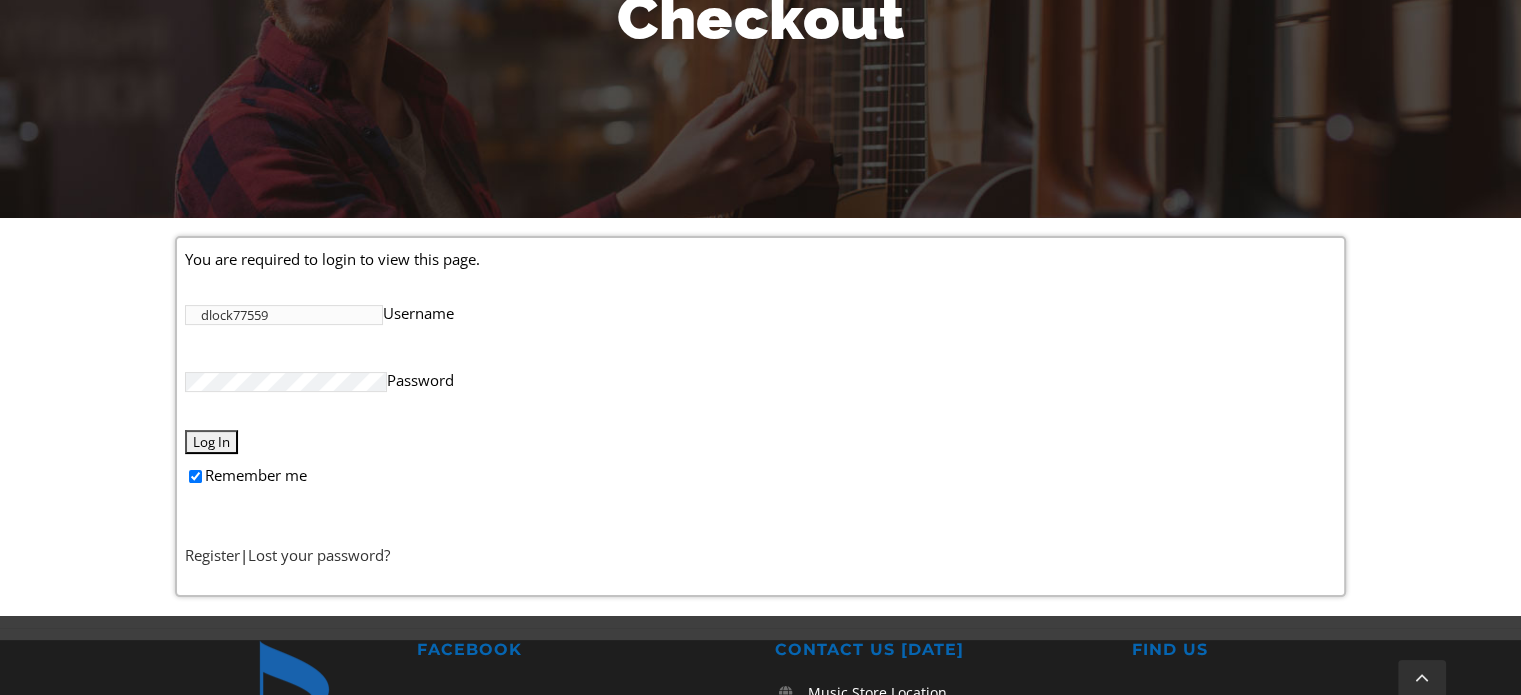 type on "dlock77559" 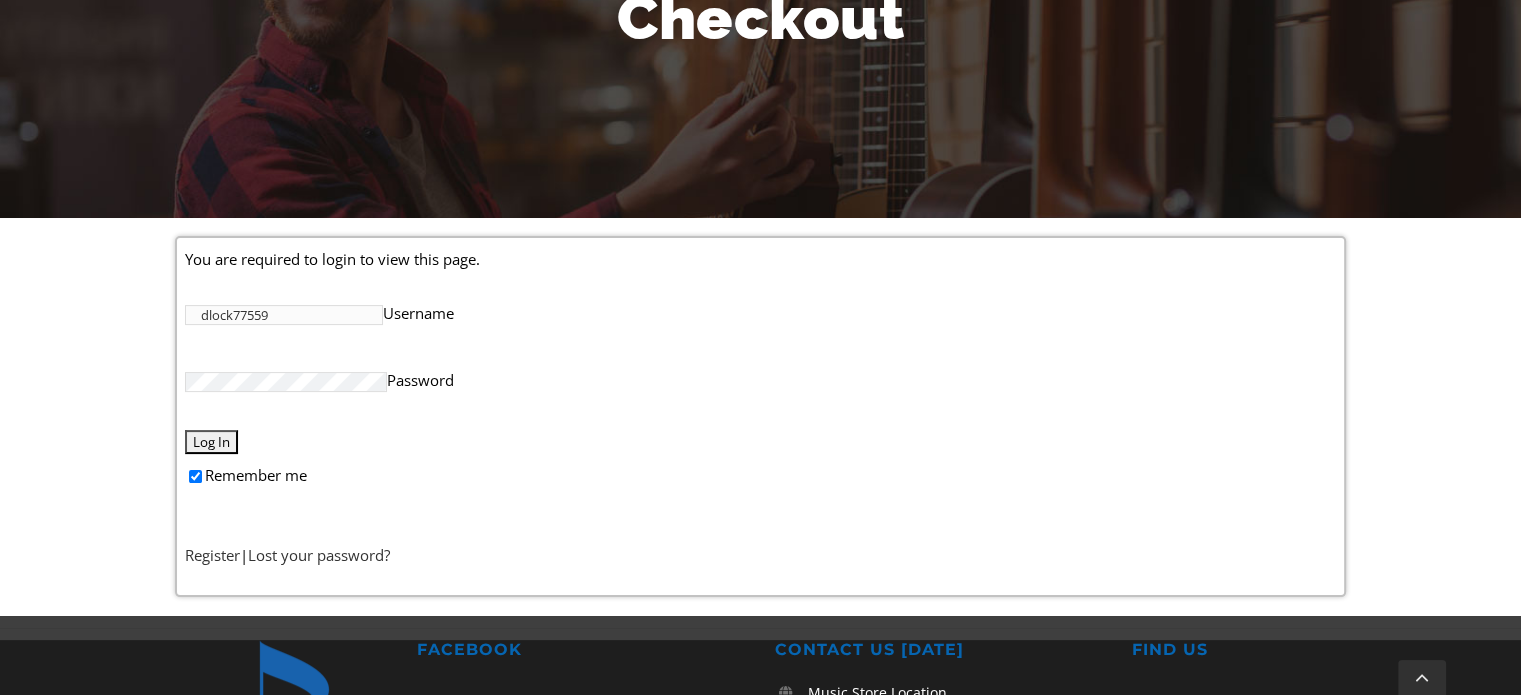 click on "Remember me" at bounding box center (195, 476) 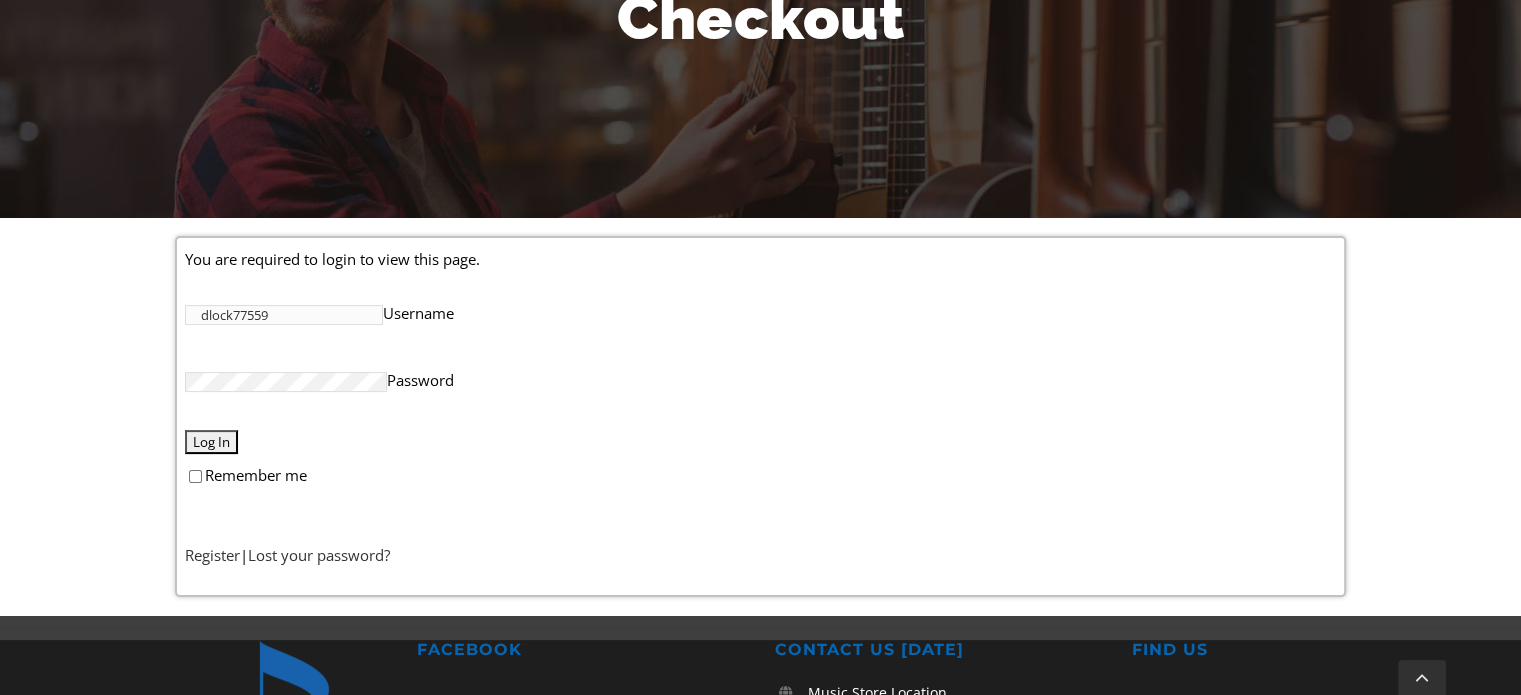 click on "Log In" at bounding box center [211, 442] 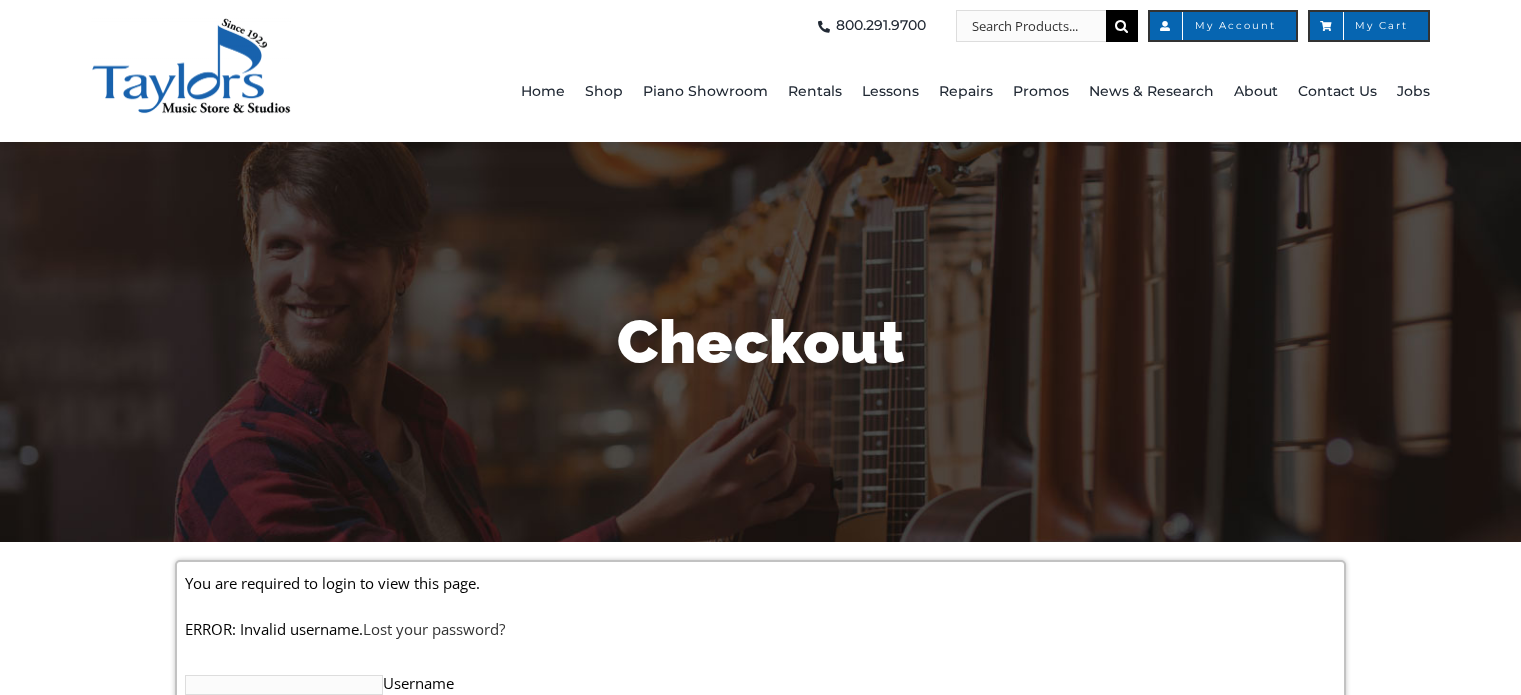 scroll, scrollTop: 0, scrollLeft: 0, axis: both 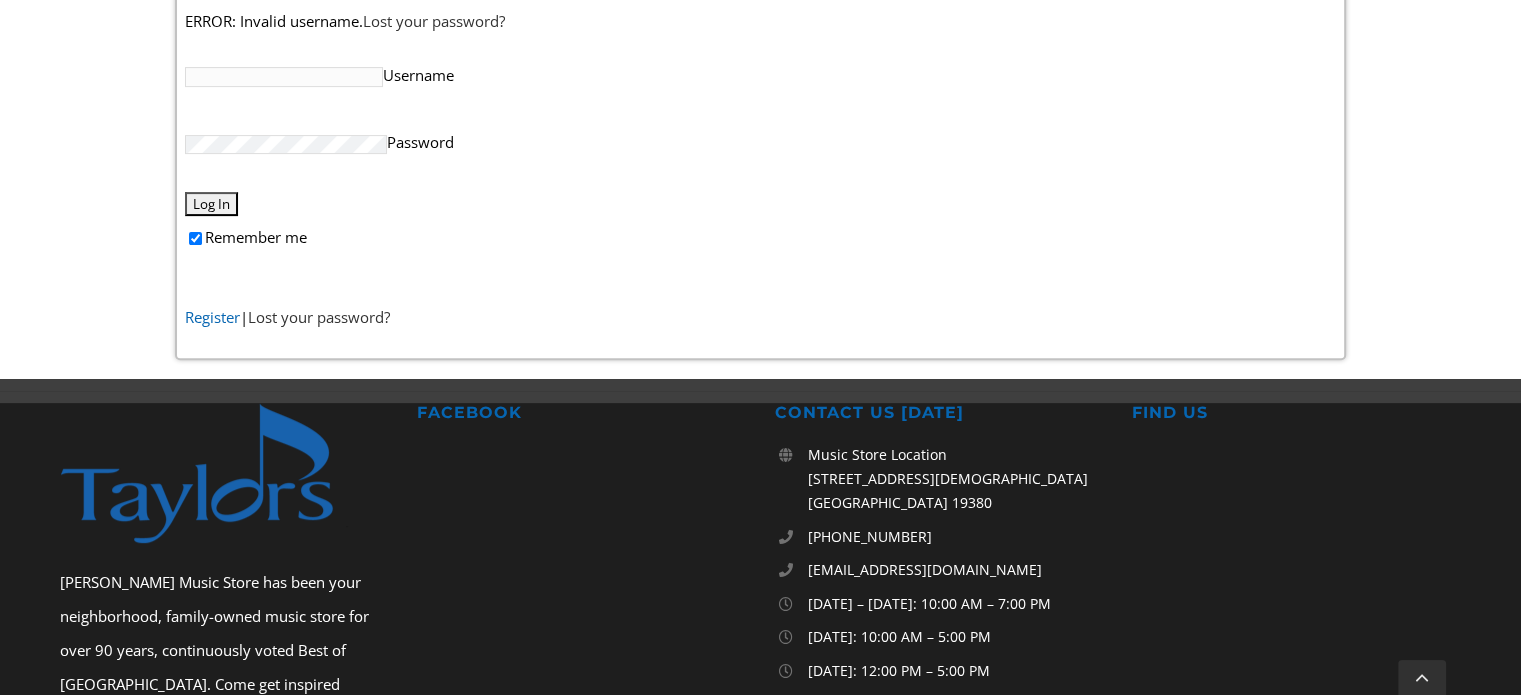 click on "Register" at bounding box center [212, 317] 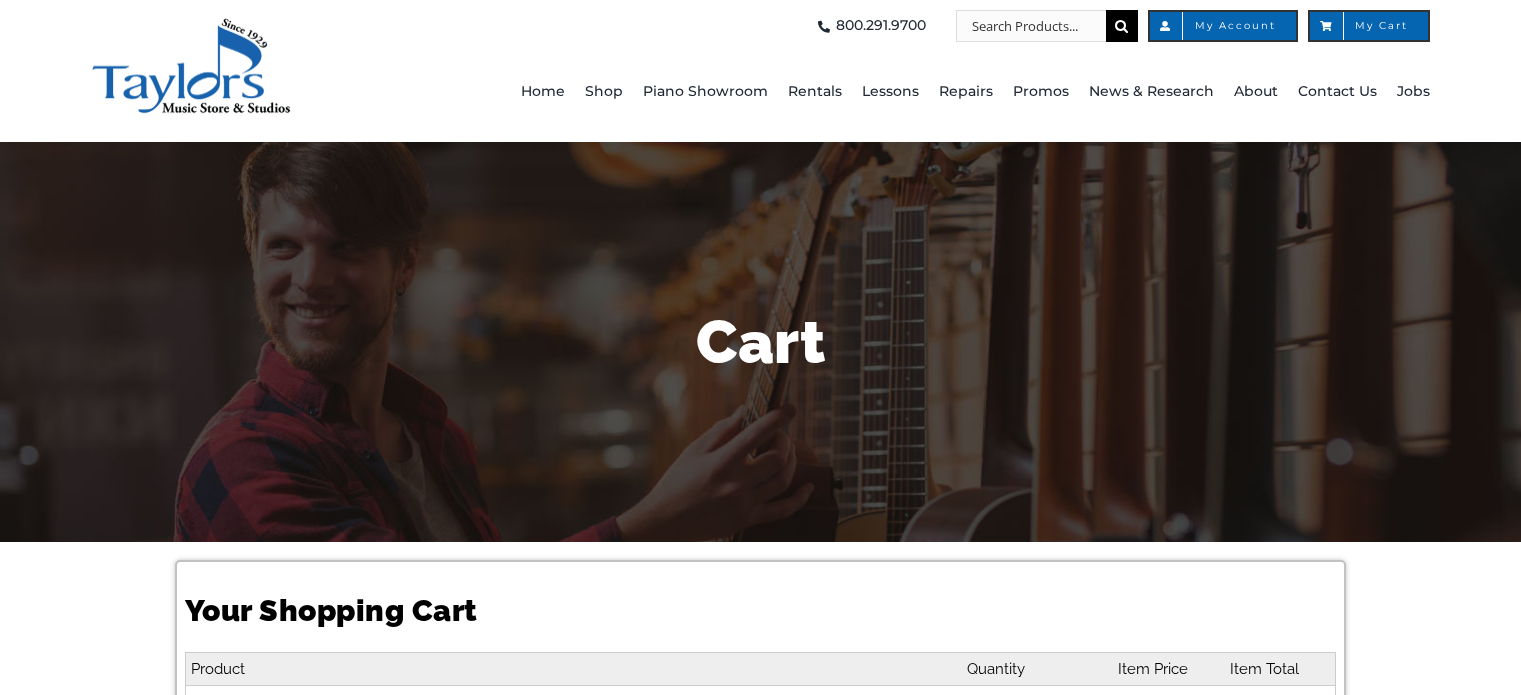 select on "PA" 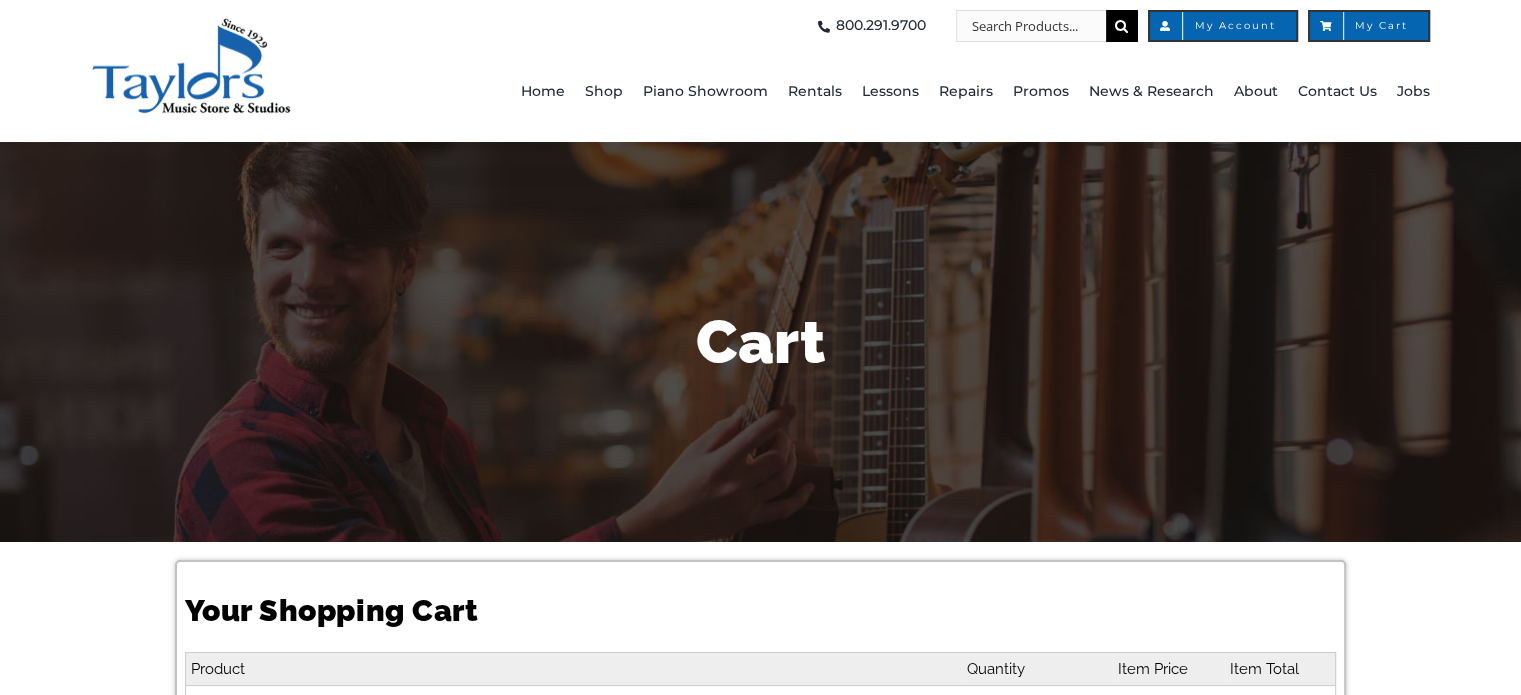 scroll, scrollTop: 0, scrollLeft: 0, axis: both 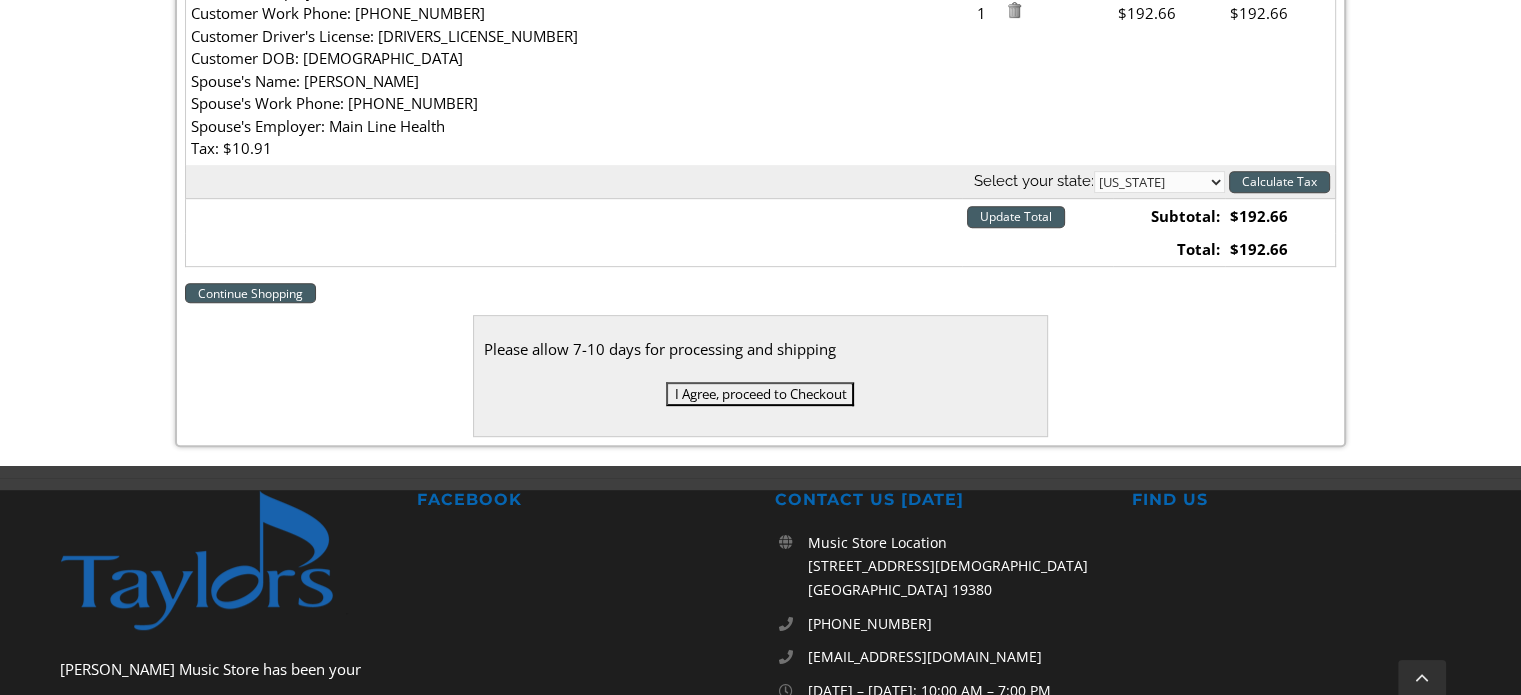 click on "I Agree, proceed to Checkout" at bounding box center [760, 394] 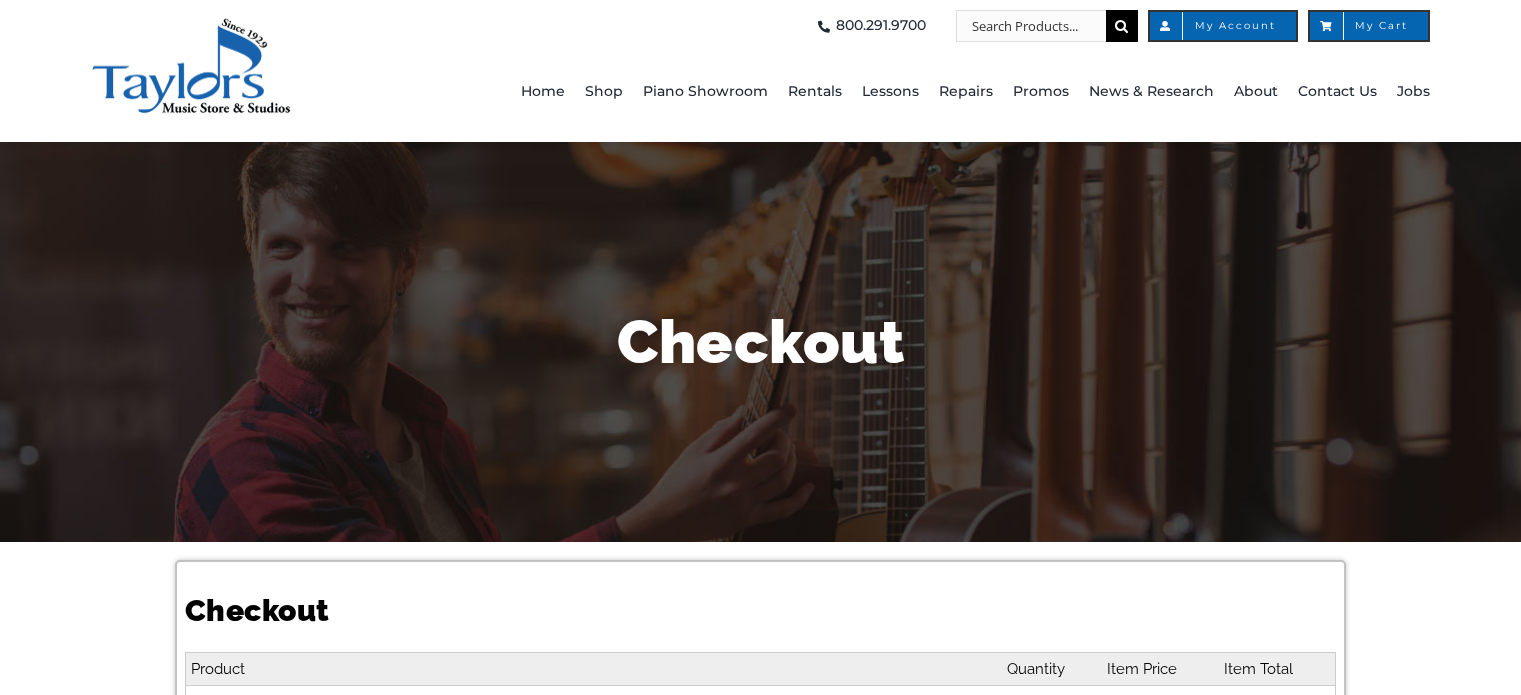 select 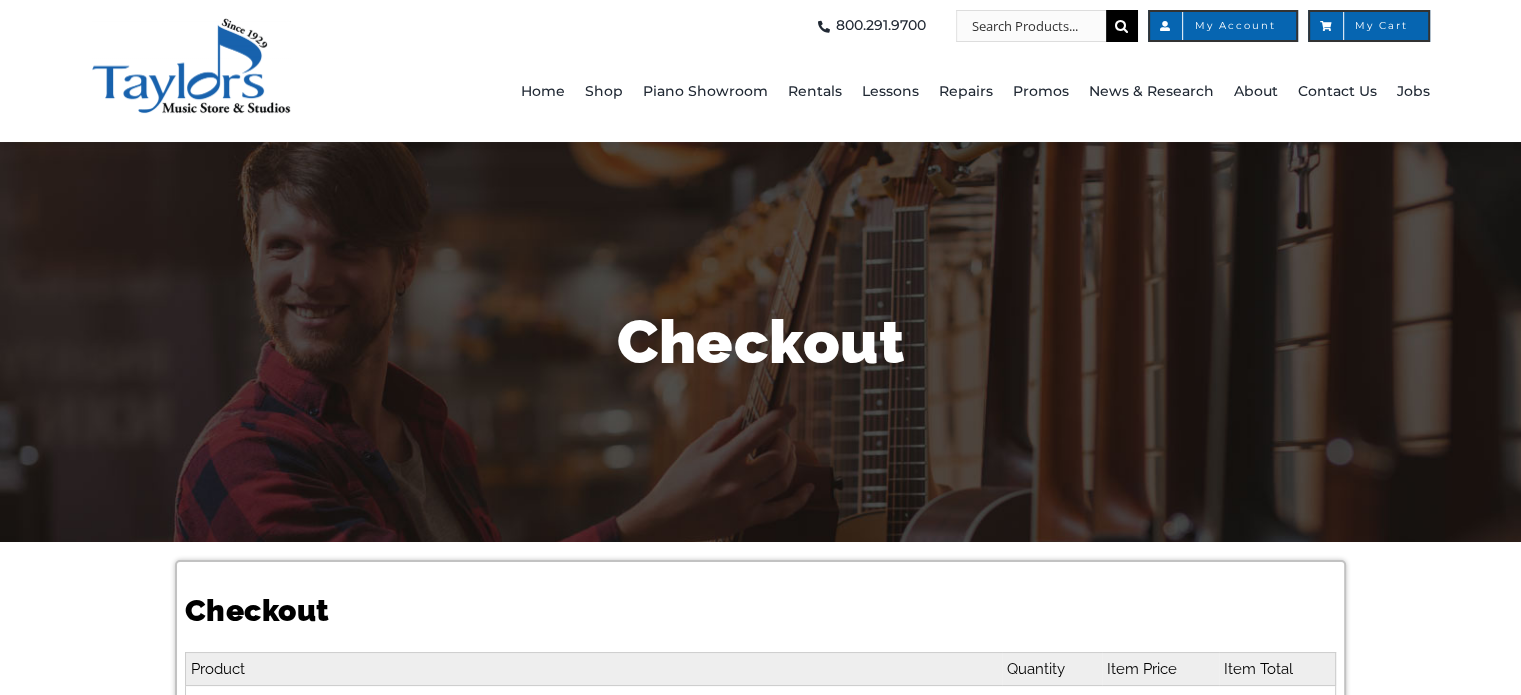 scroll, scrollTop: 0, scrollLeft: 0, axis: both 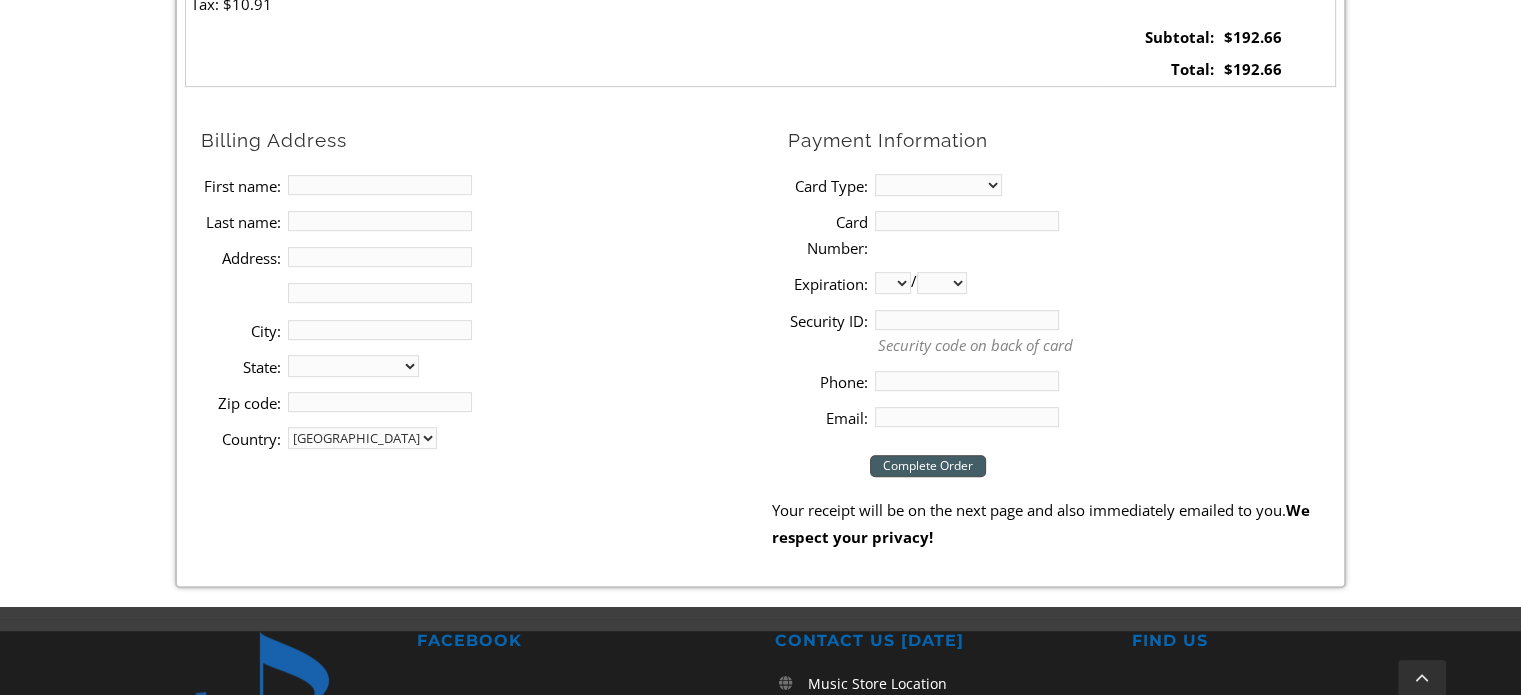 click on "First name:" at bounding box center [380, 185] 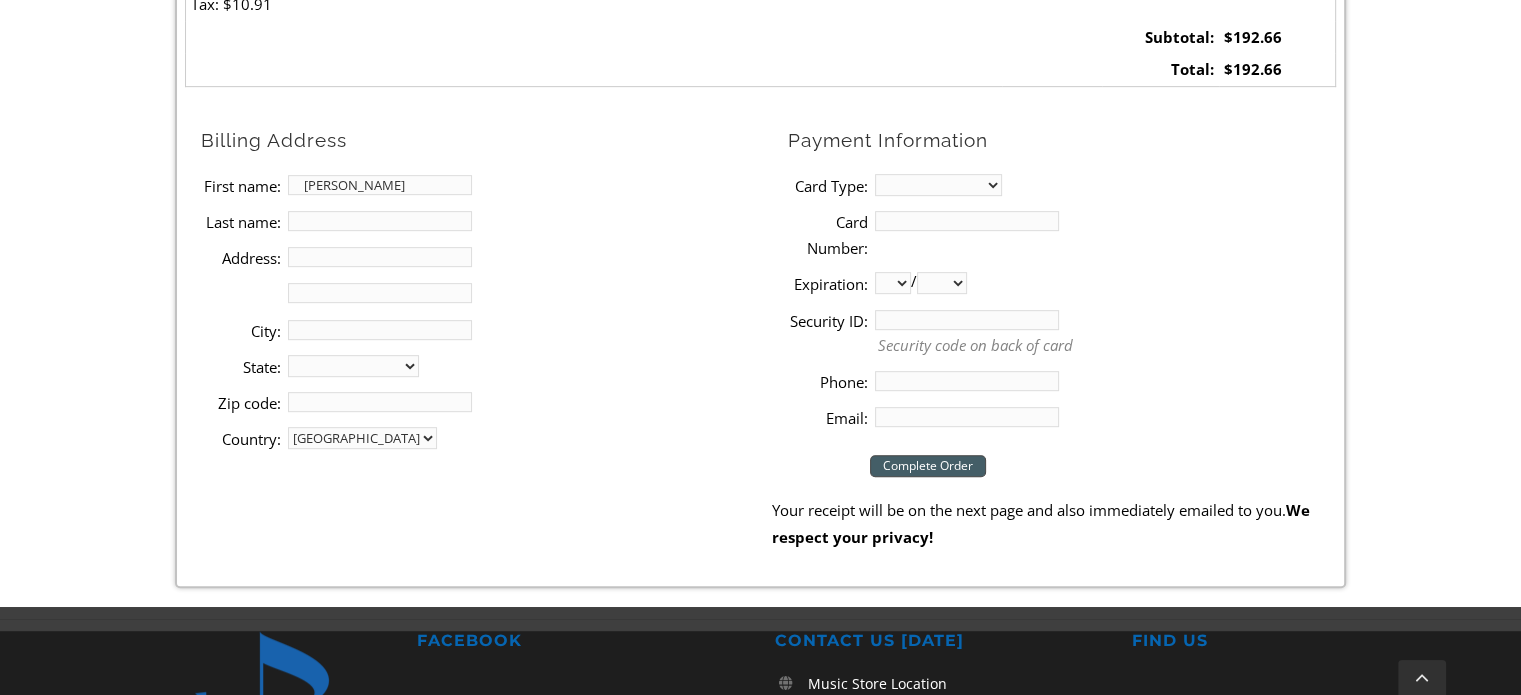 type on "[PERSON_NAME]" 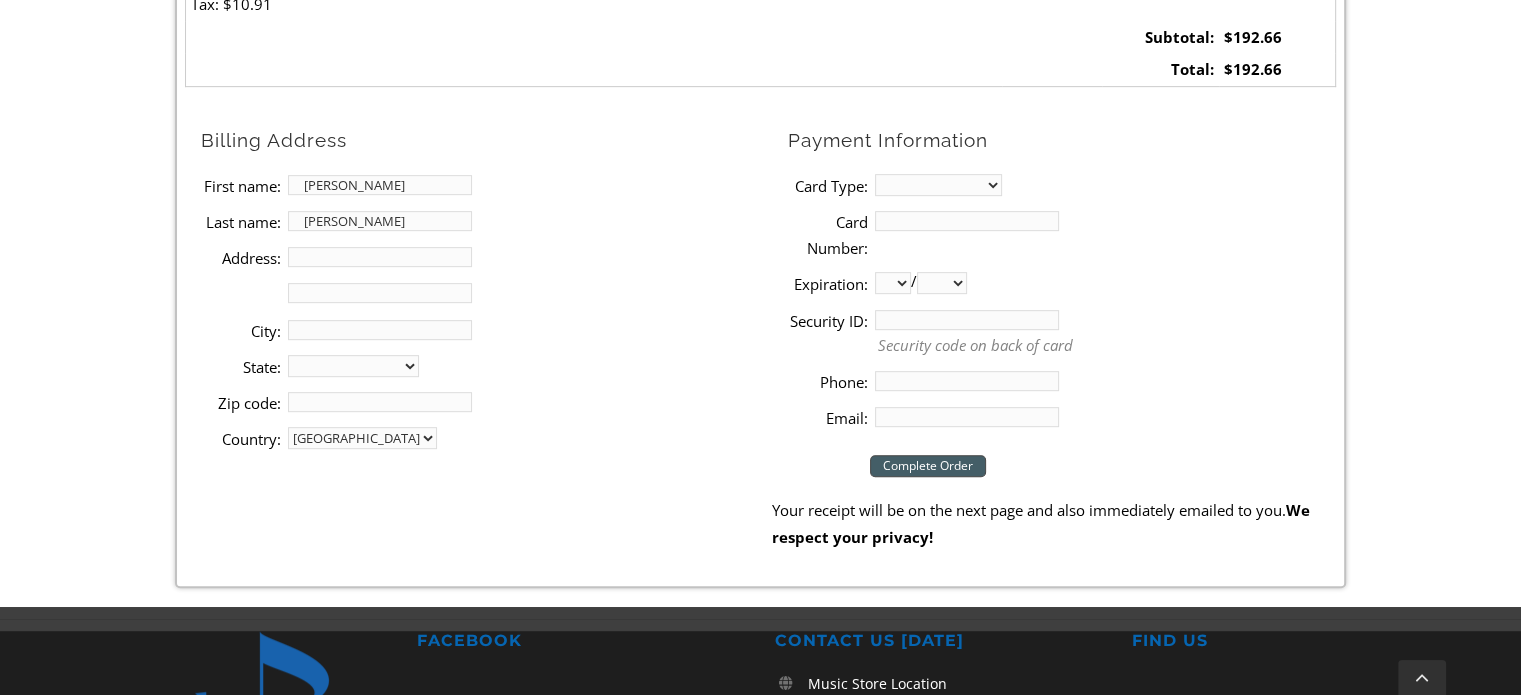type on "[STREET_ADDRESS]" 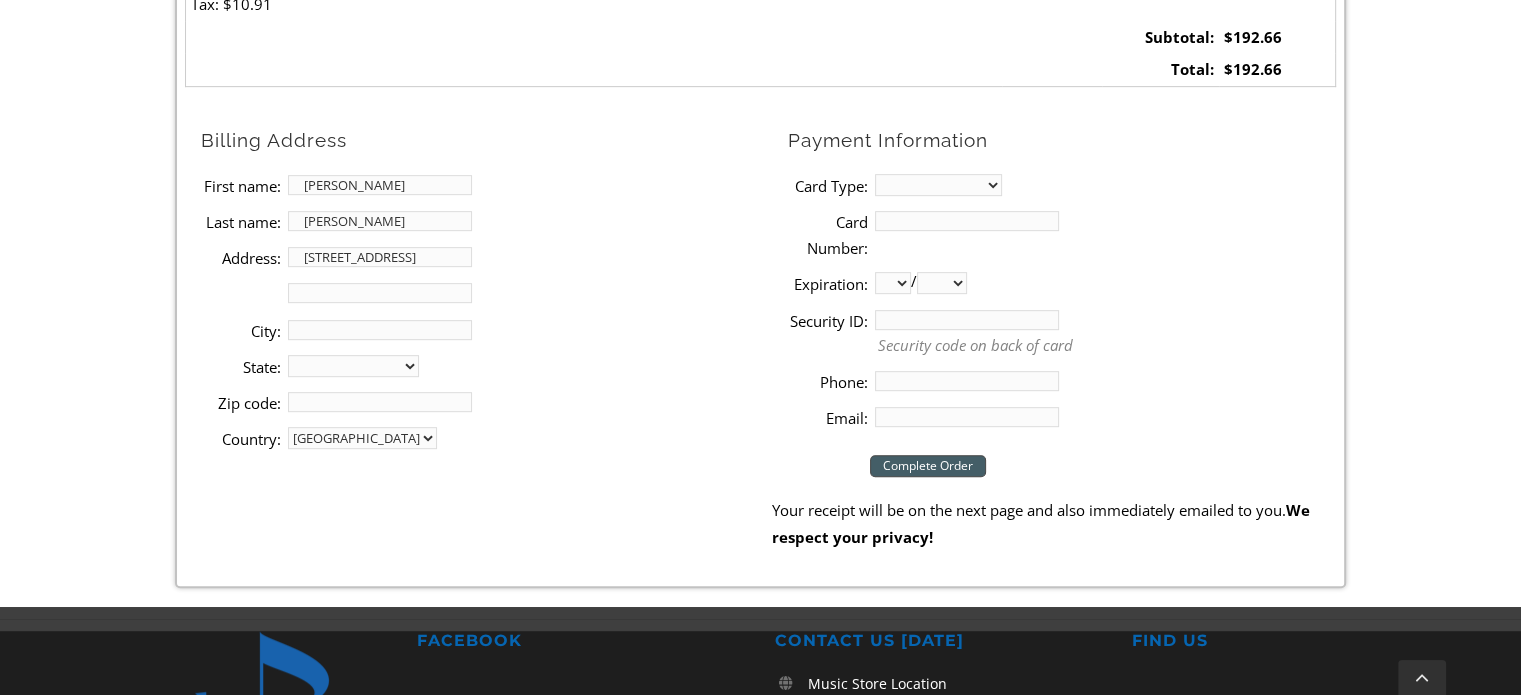 type on "Audubon" 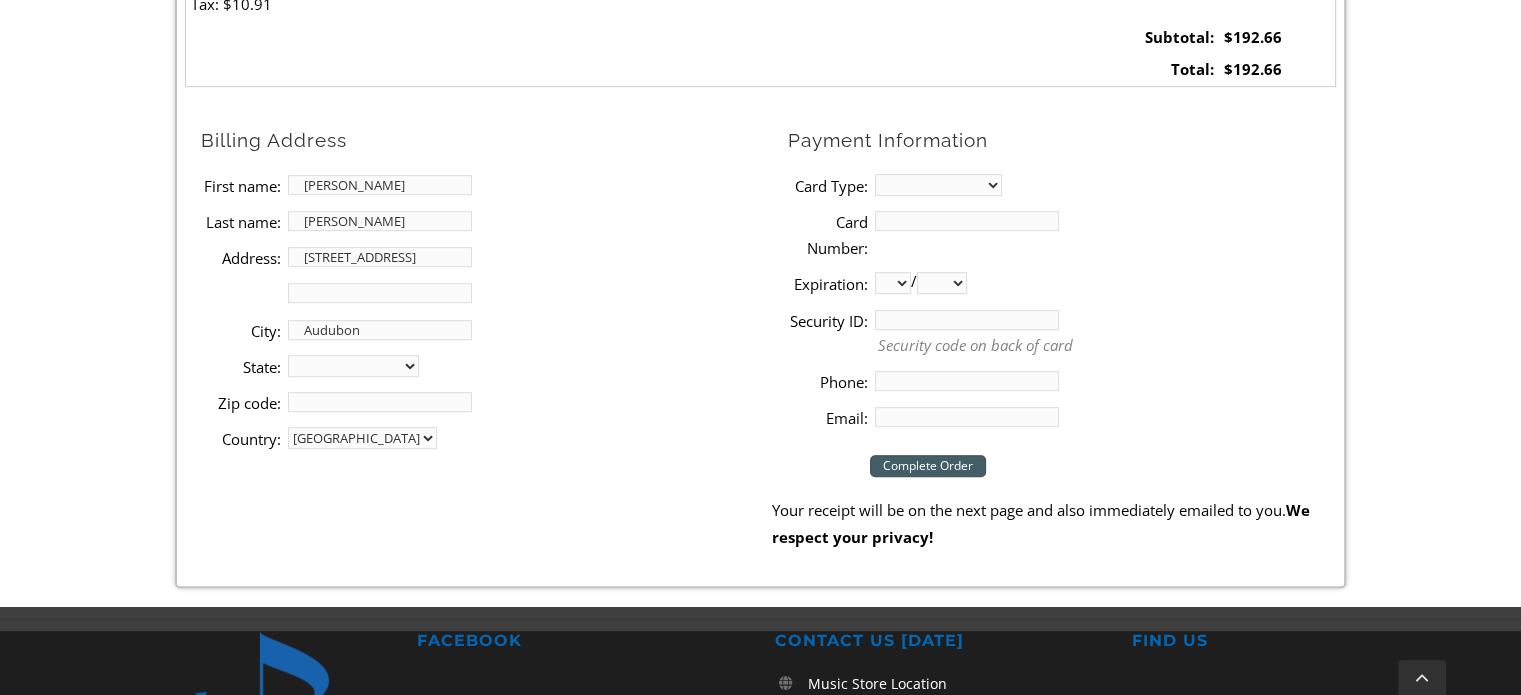 select on "PA" 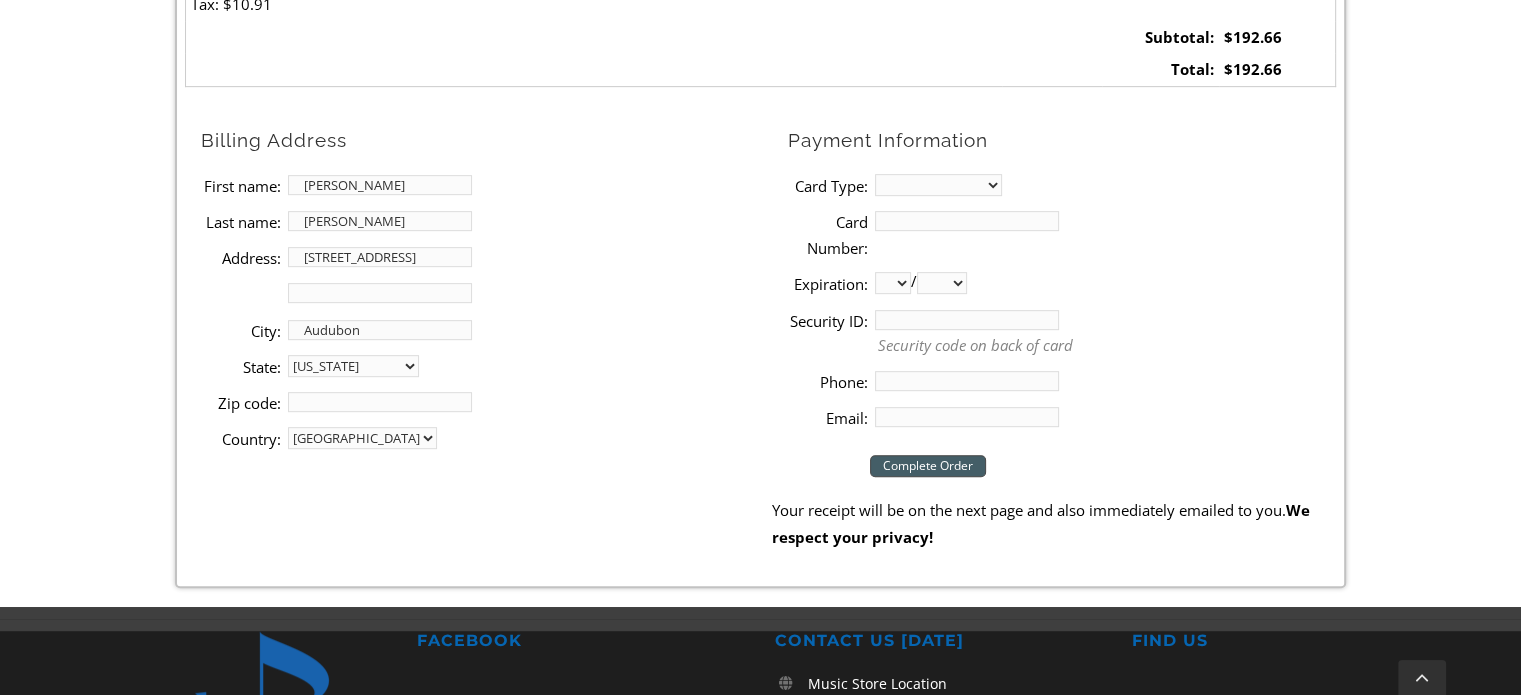 type on "19403" 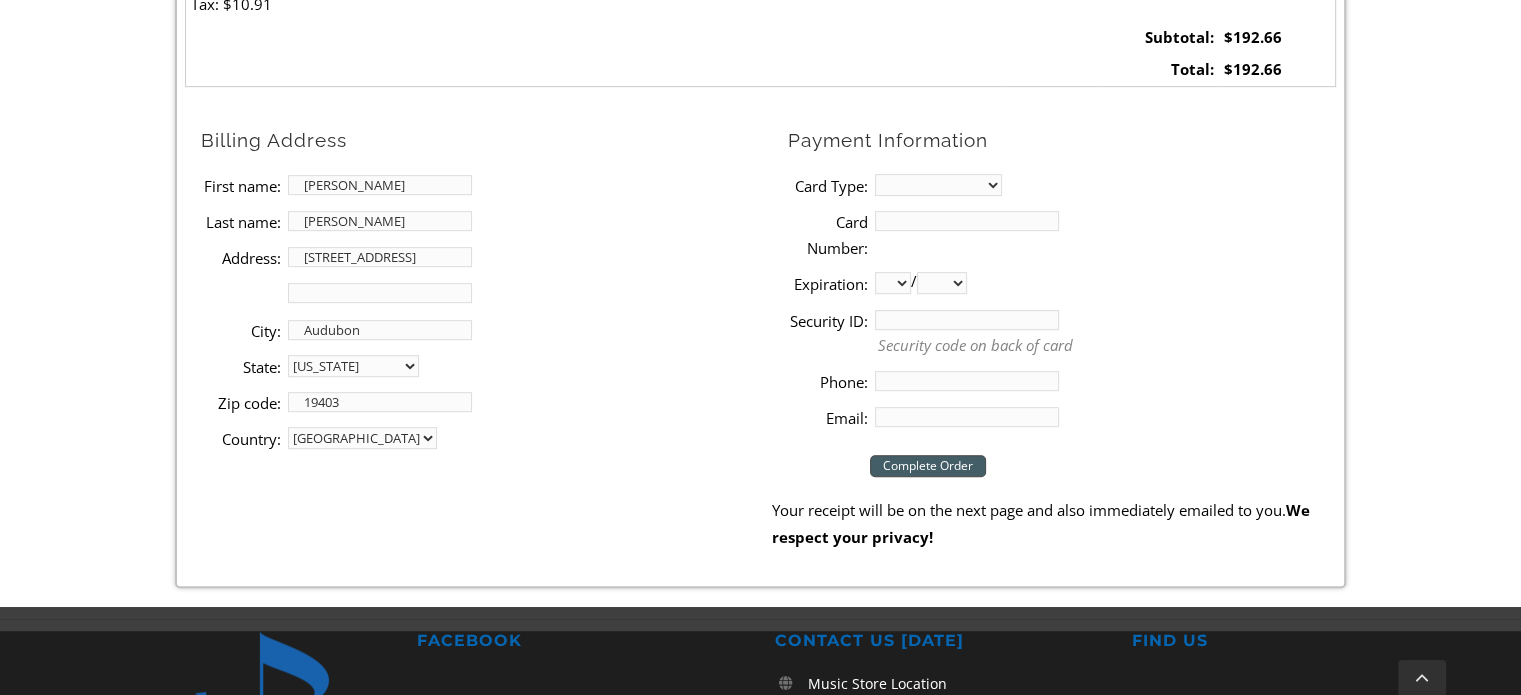 type on "6102098286" 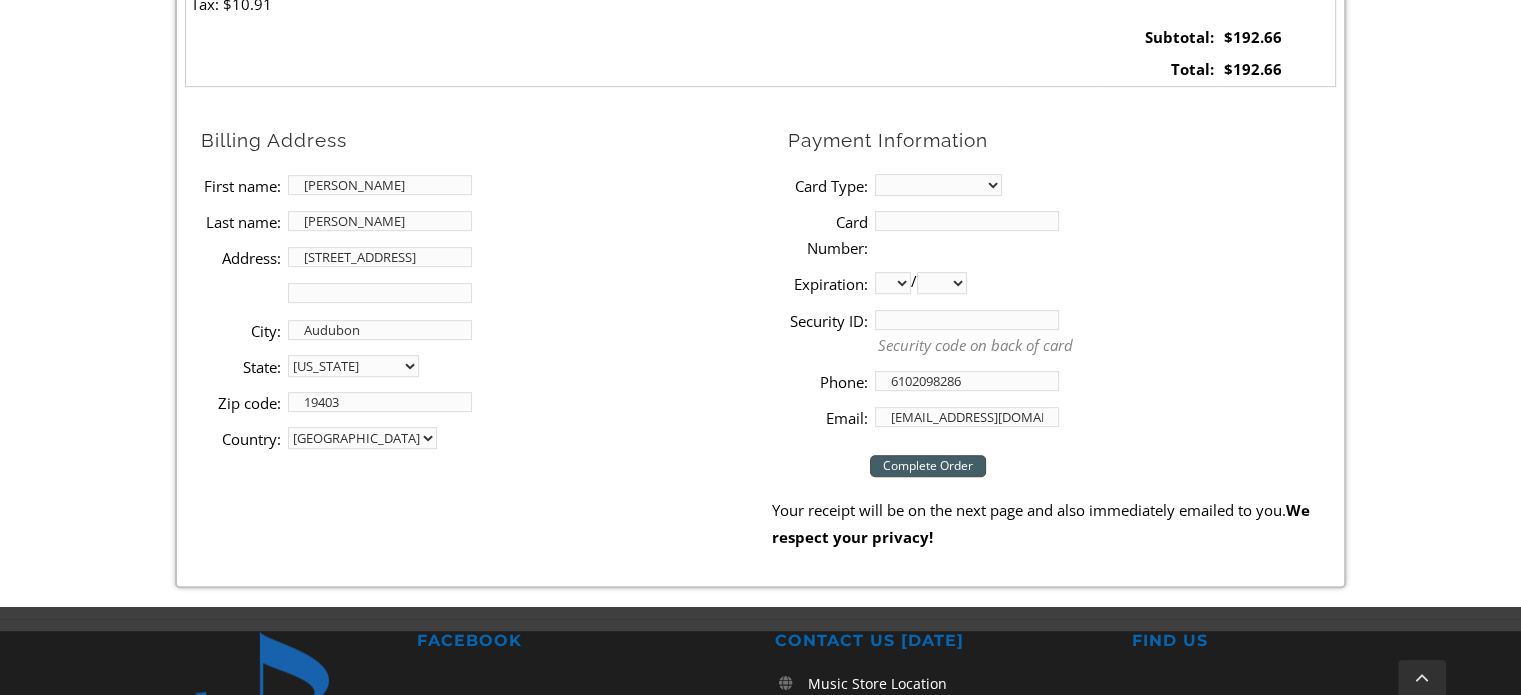 click on "MasterCard
Visa
American Express
Discover" at bounding box center (938, 185) 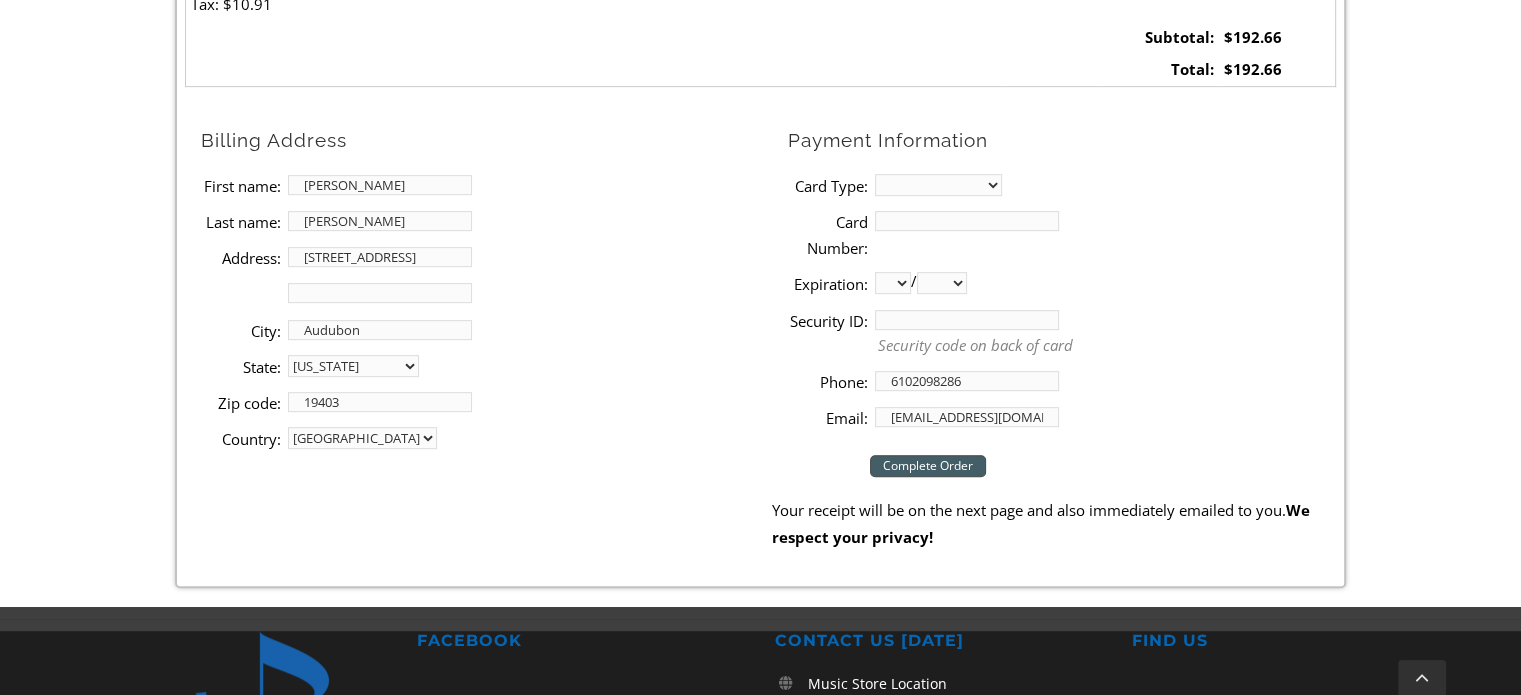 select on "visa" 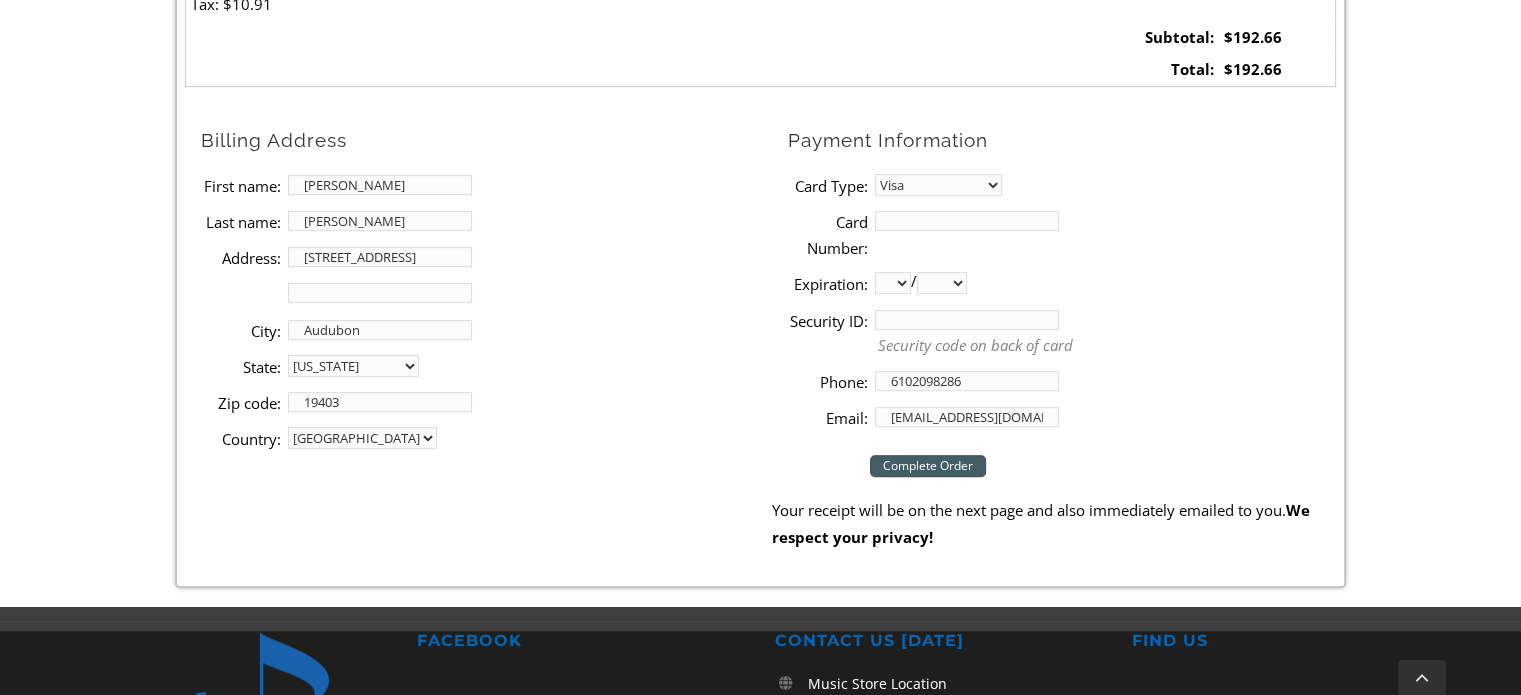 click on "MasterCard
Visa
American Express
Discover" at bounding box center (938, 185) 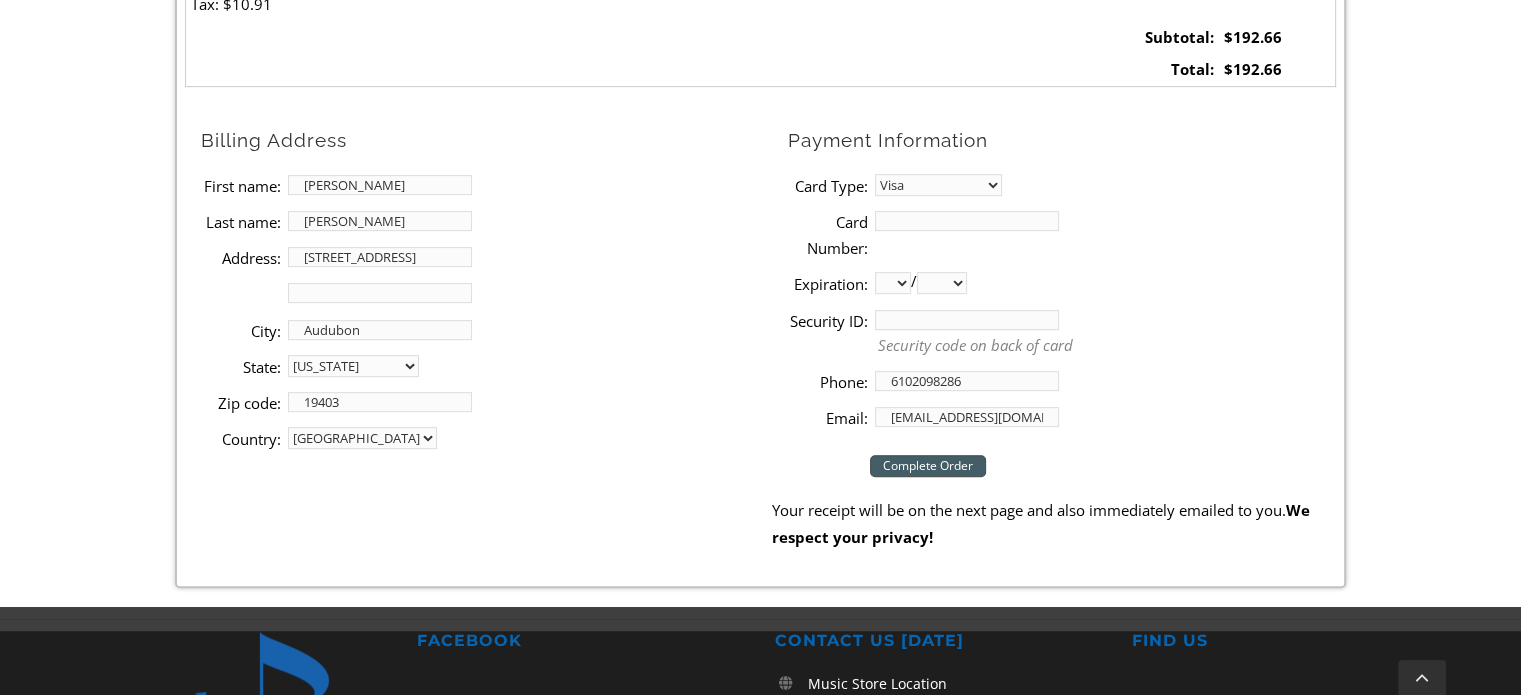 click on "Card Number:" at bounding box center (967, 221) 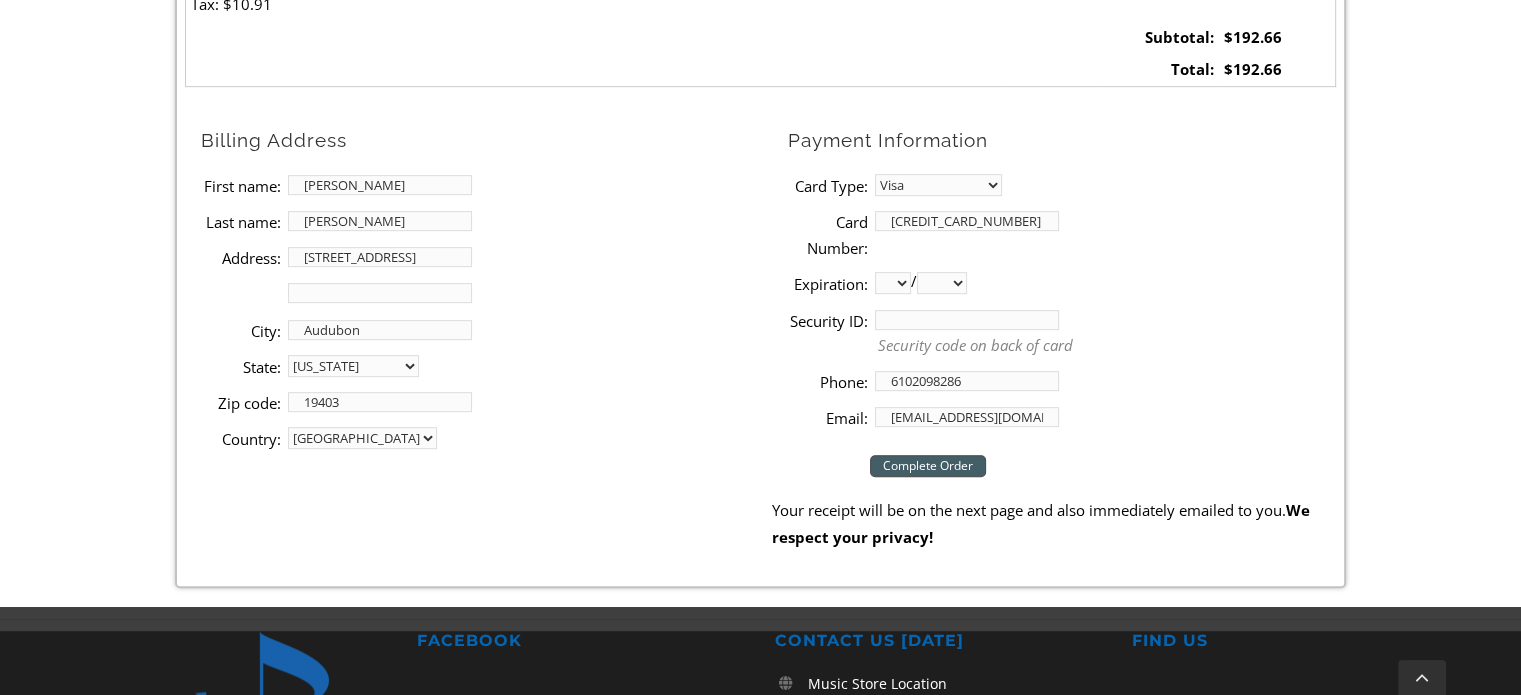 select on "02" 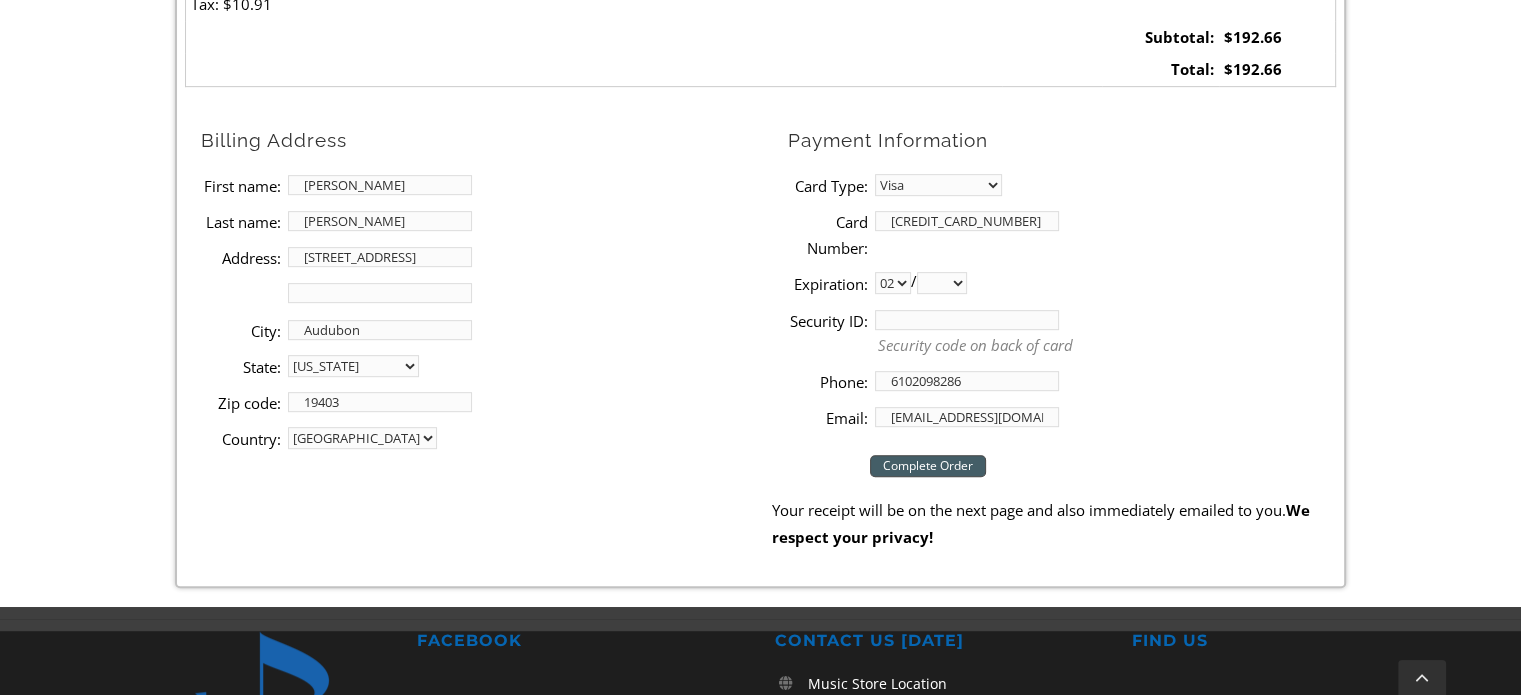 select on "2029" 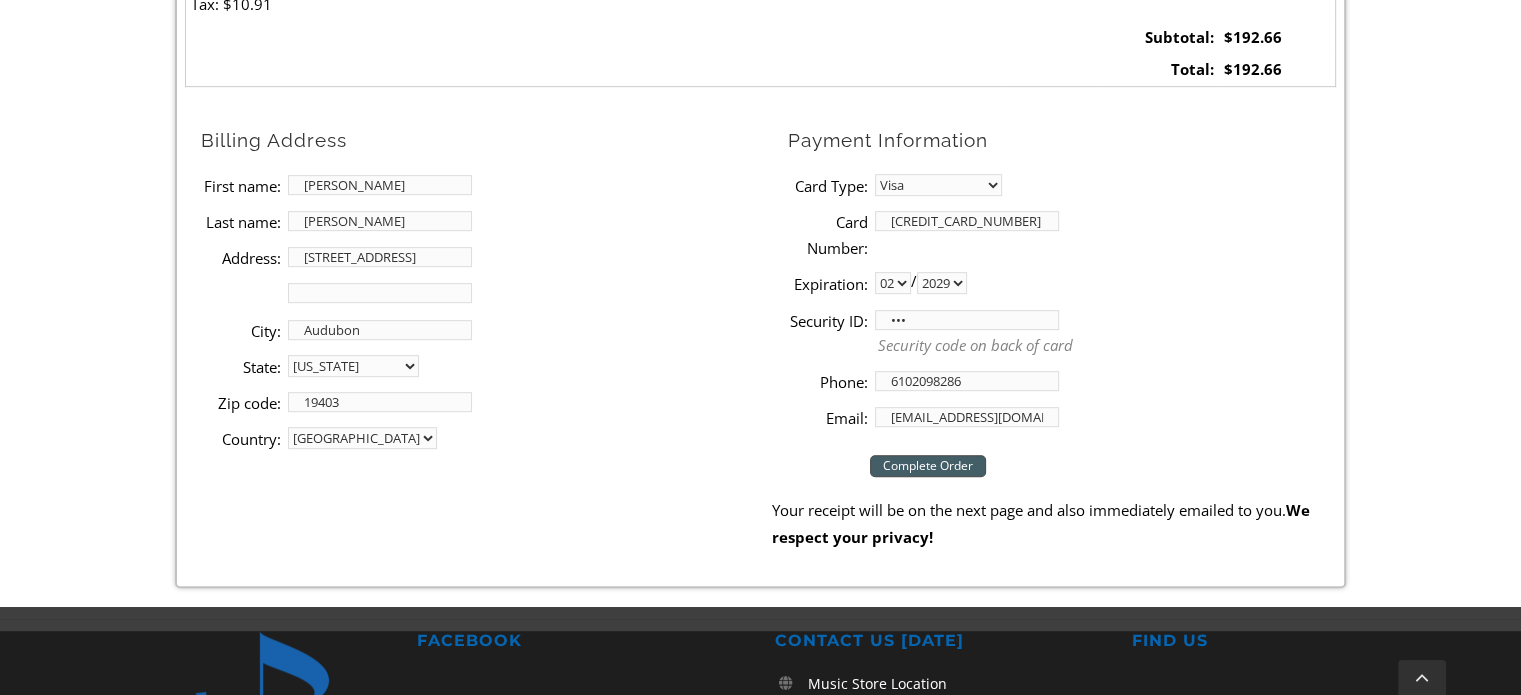 drag, startPoint x: 920, startPoint y: 326, endPoint x: 863, endPoint y: 315, distance: 58.0517 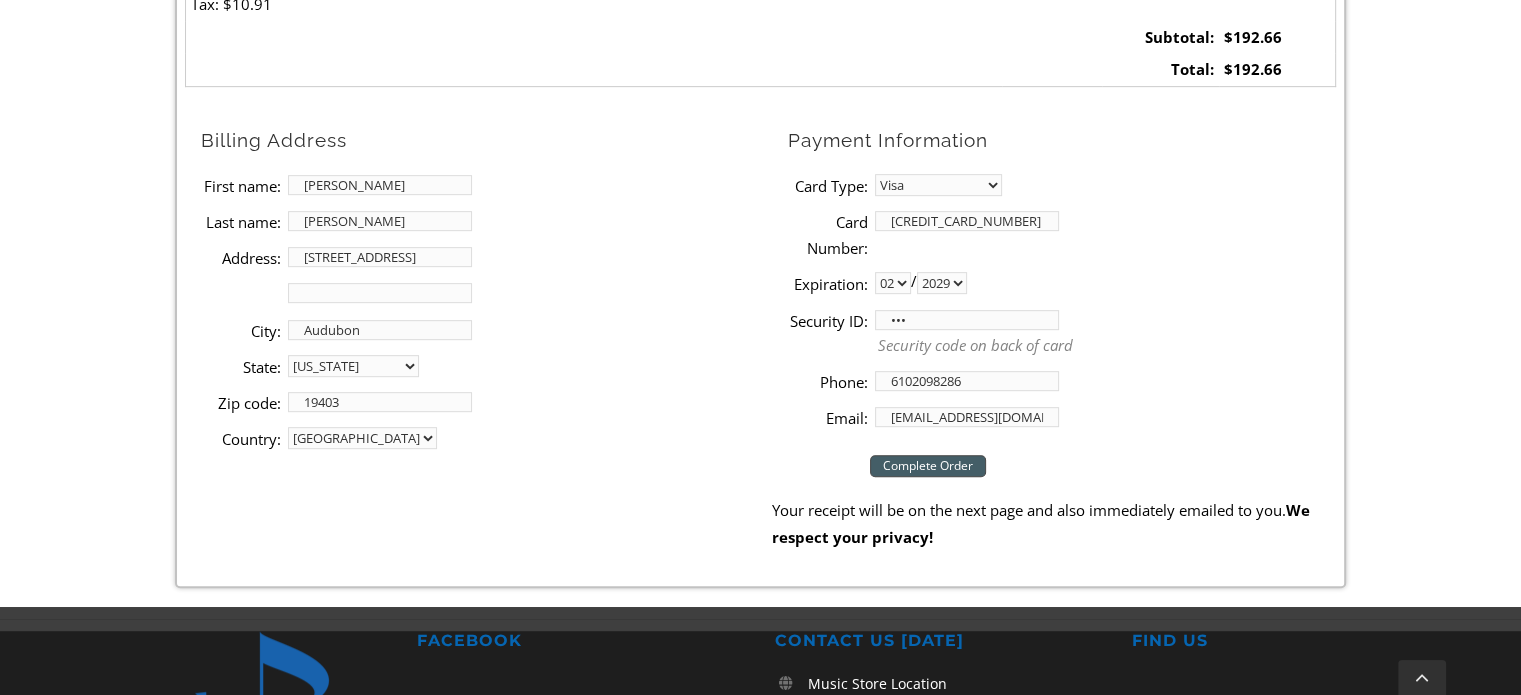 click on "Security ID:
•••
Security code on back of card" at bounding box center [1062, 332] 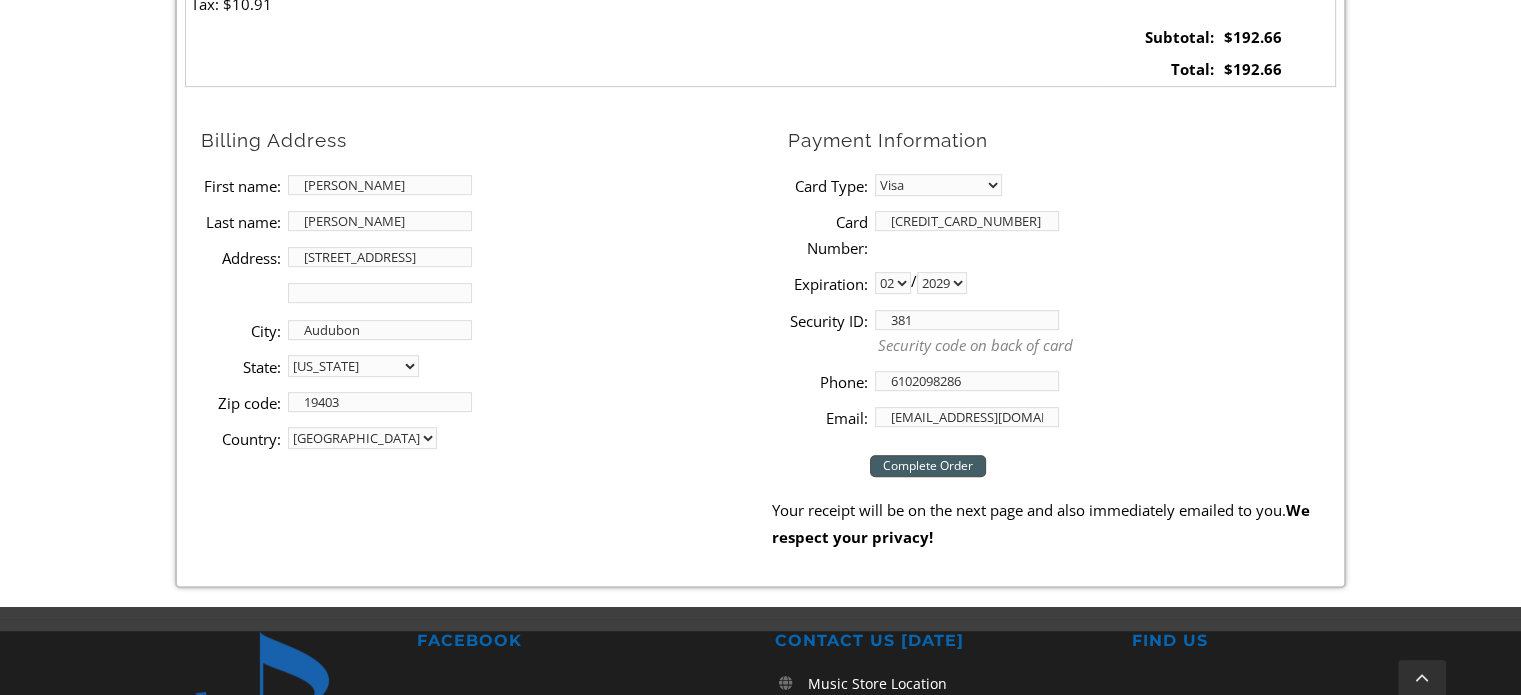 type on "381" 